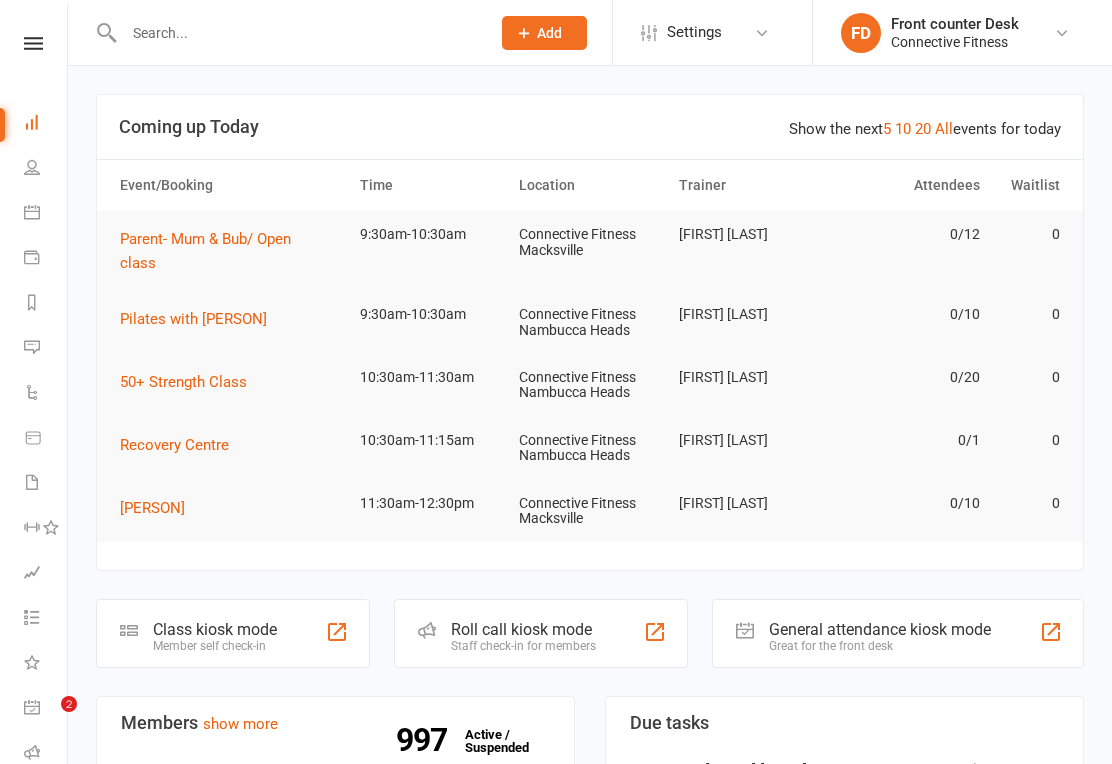 scroll, scrollTop: 0, scrollLeft: 0, axis: both 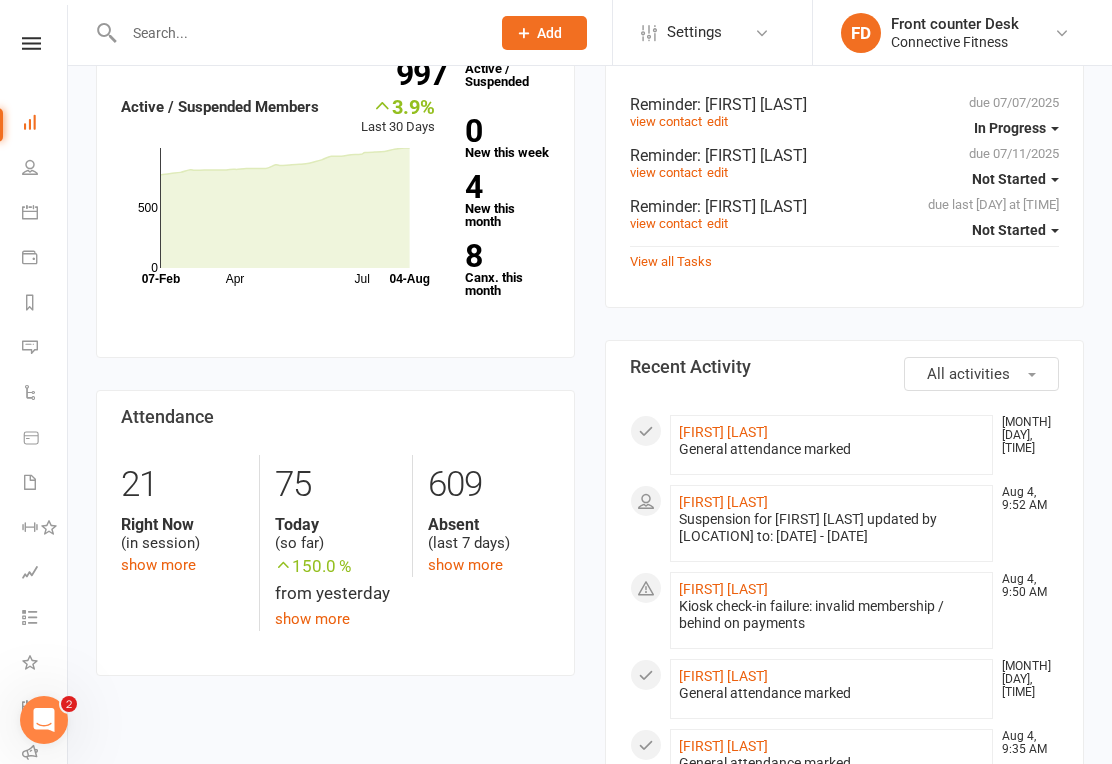click on "show more" 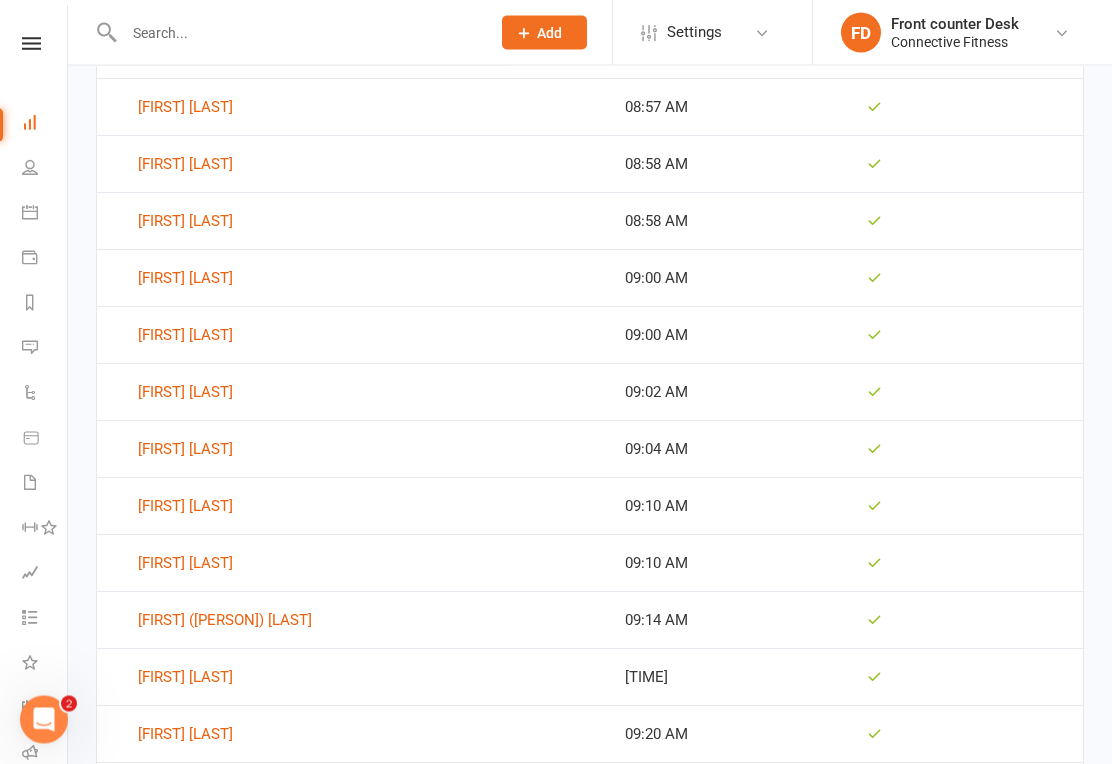 scroll, scrollTop: 4631, scrollLeft: 0, axis: vertical 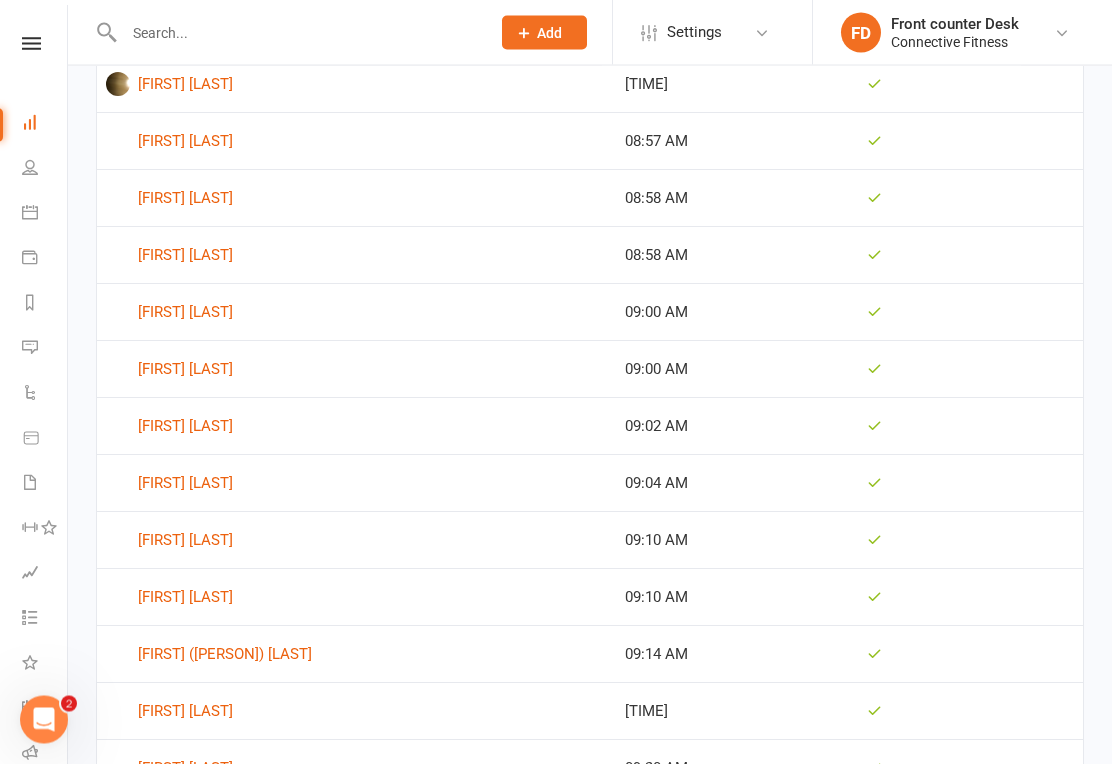 click at bounding box center (297, 33) 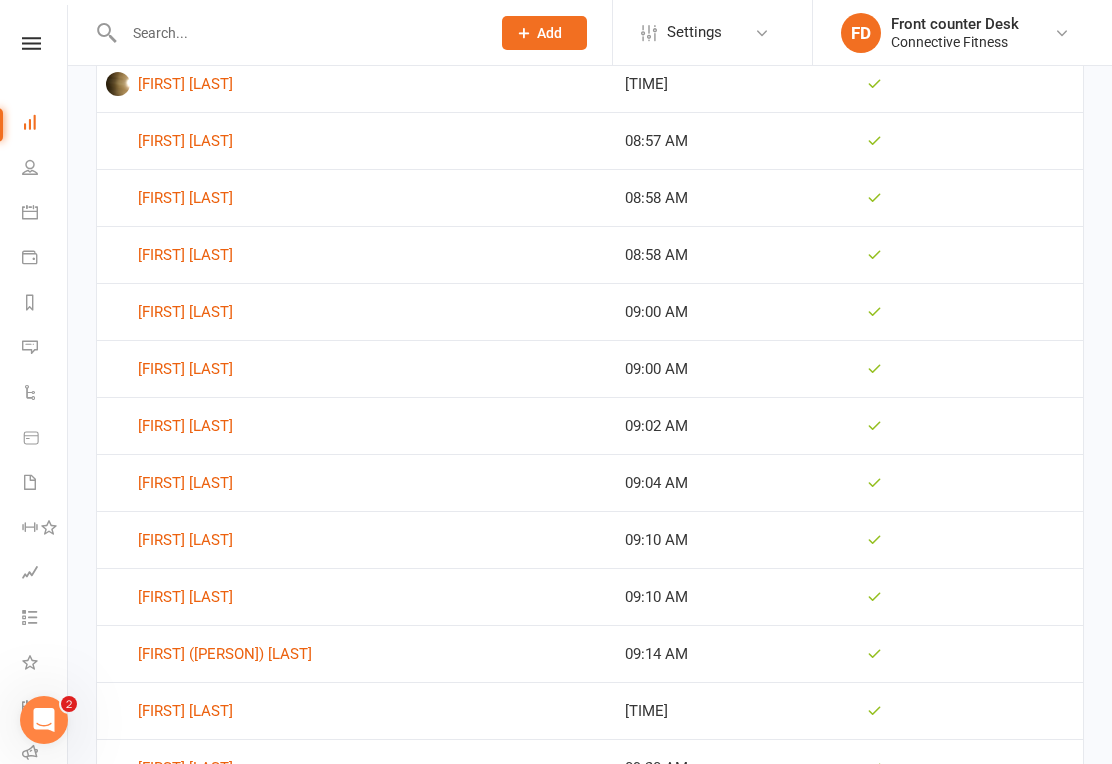 scroll, scrollTop: 4631, scrollLeft: 0, axis: vertical 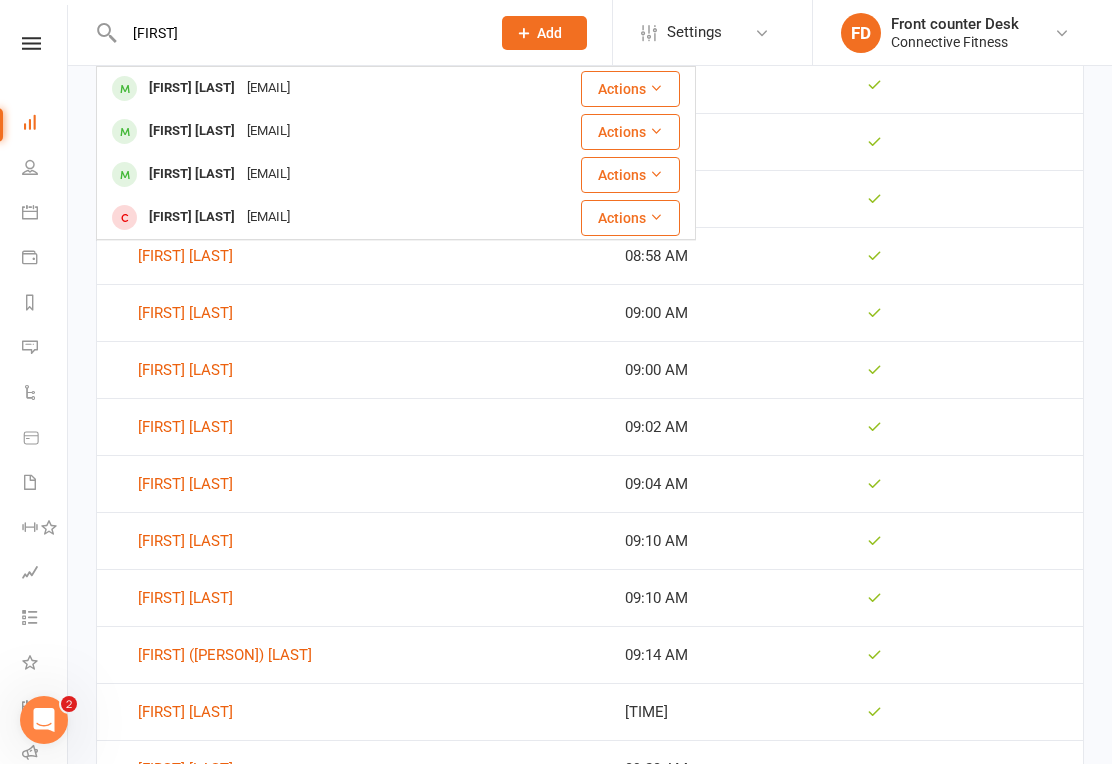 type on "[FIRST]" 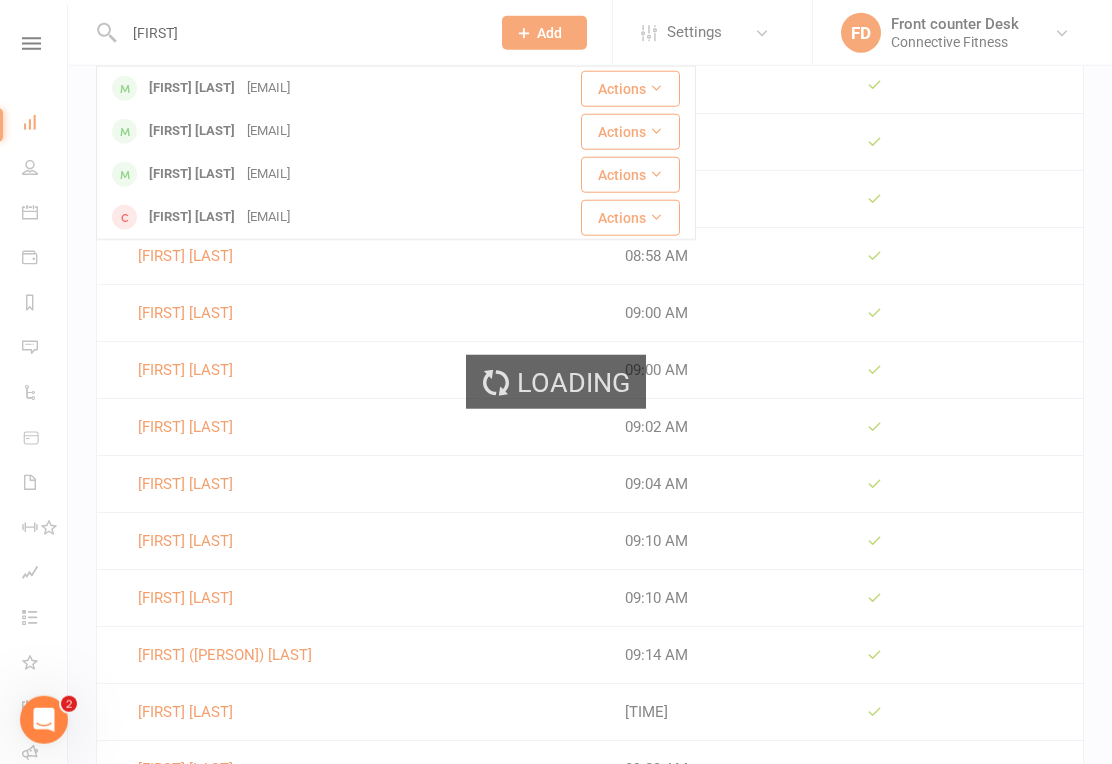 type 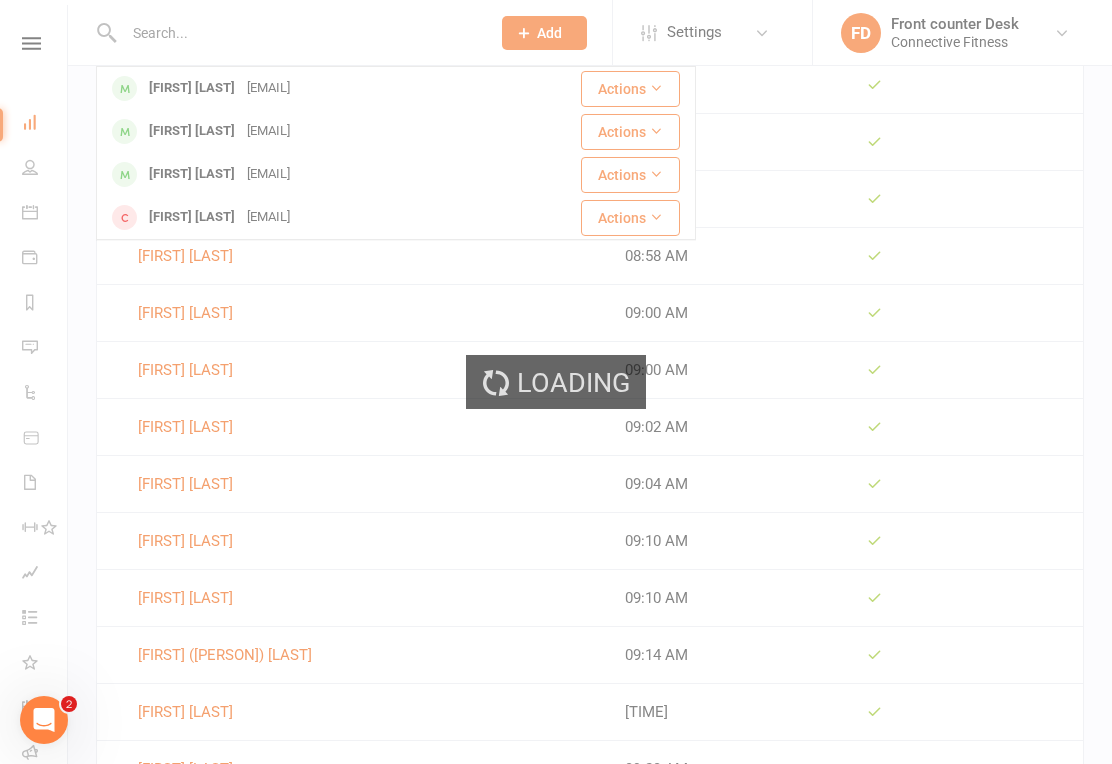 scroll, scrollTop: 4632, scrollLeft: 0, axis: vertical 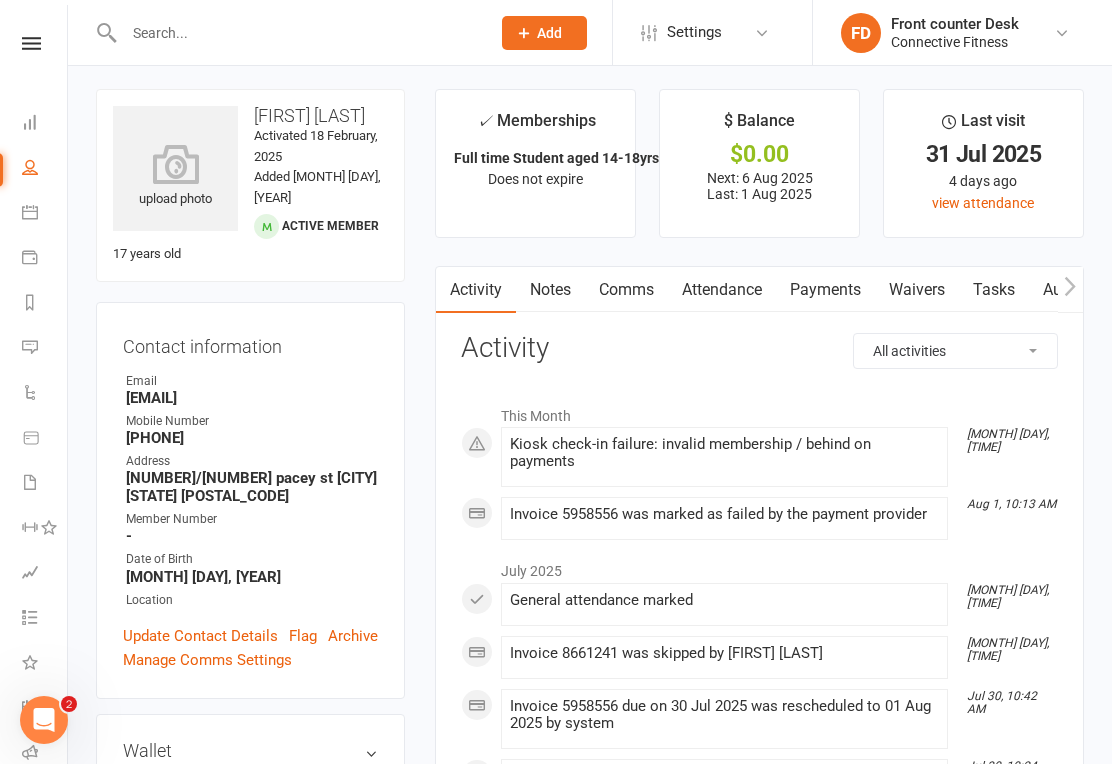 click on "Payments" at bounding box center (825, 290) 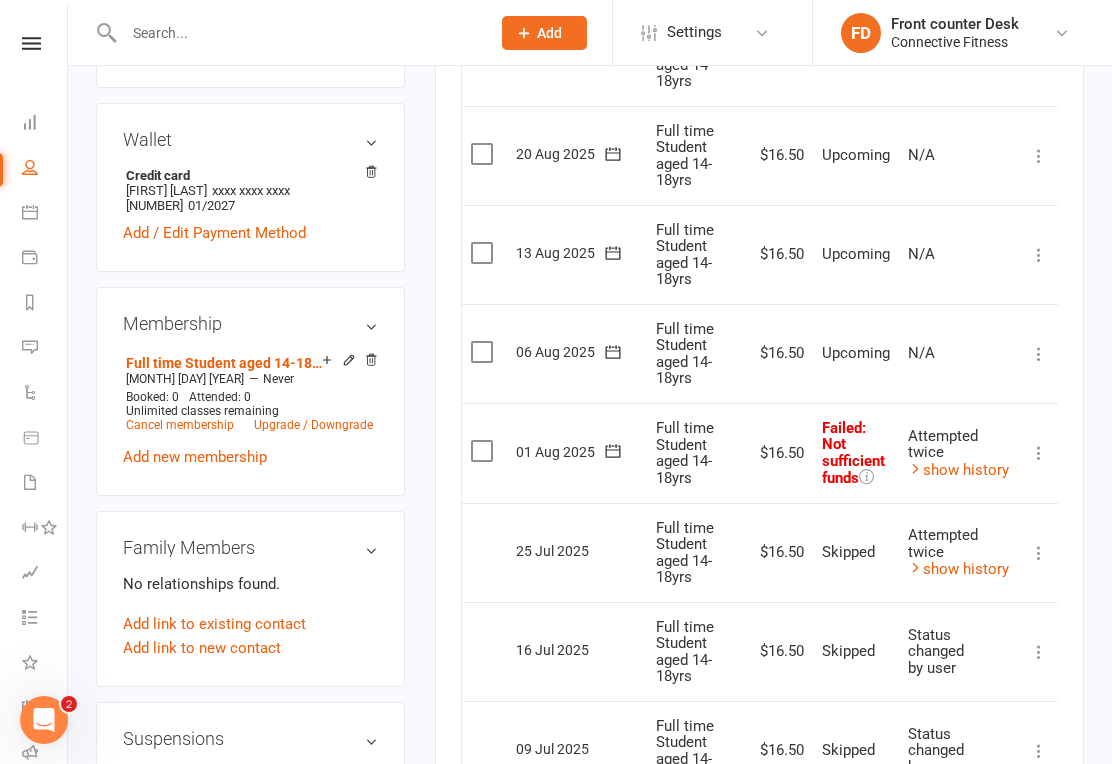 scroll, scrollTop: 621, scrollLeft: 0, axis: vertical 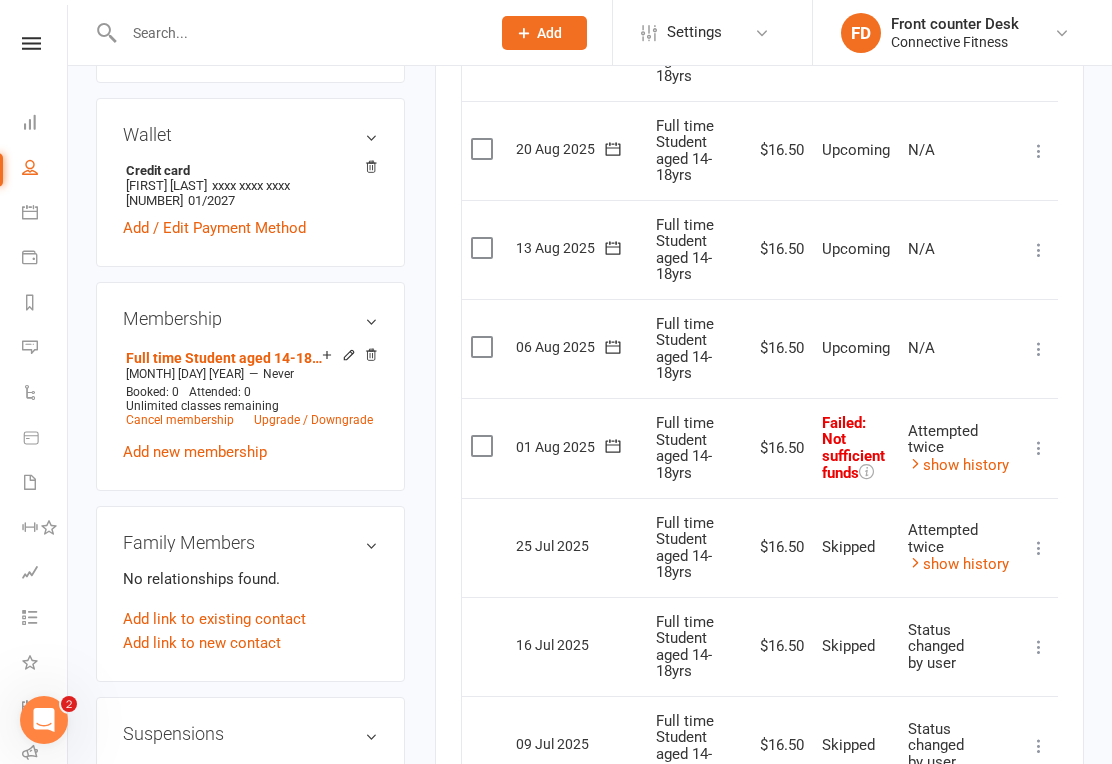 click at bounding box center (484, 446) 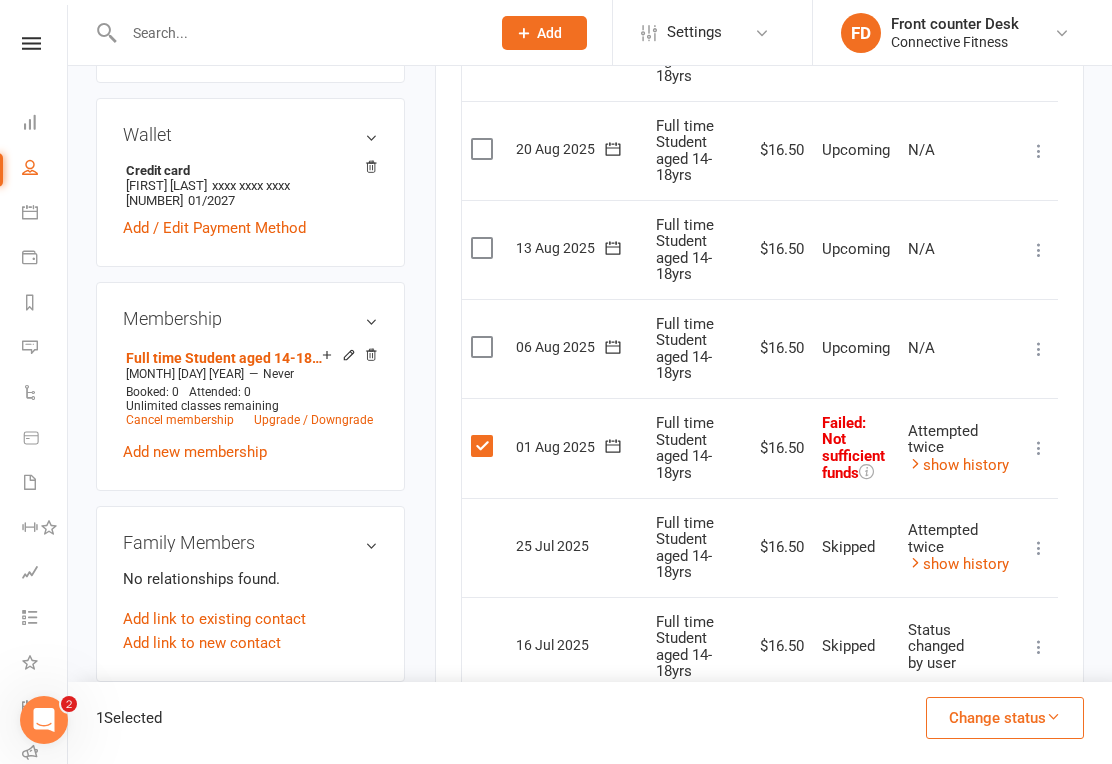 click on "Change status" at bounding box center (1005, 718) 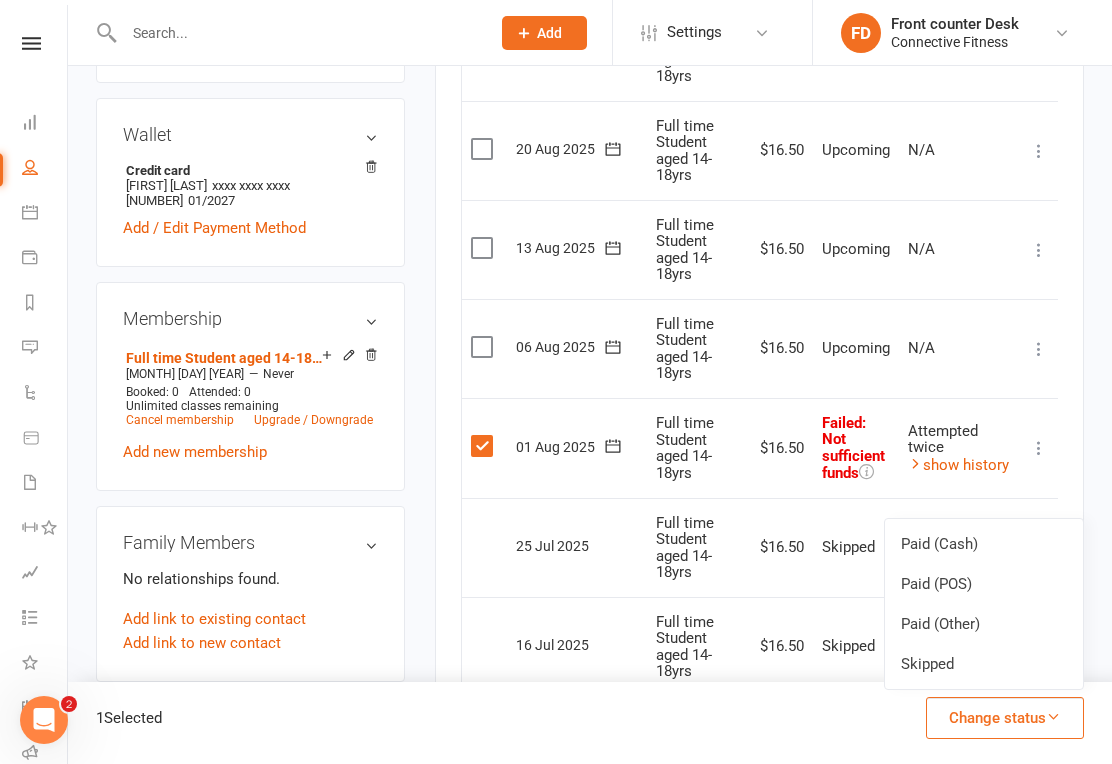 click on "Paid (POS)" at bounding box center (984, 584) 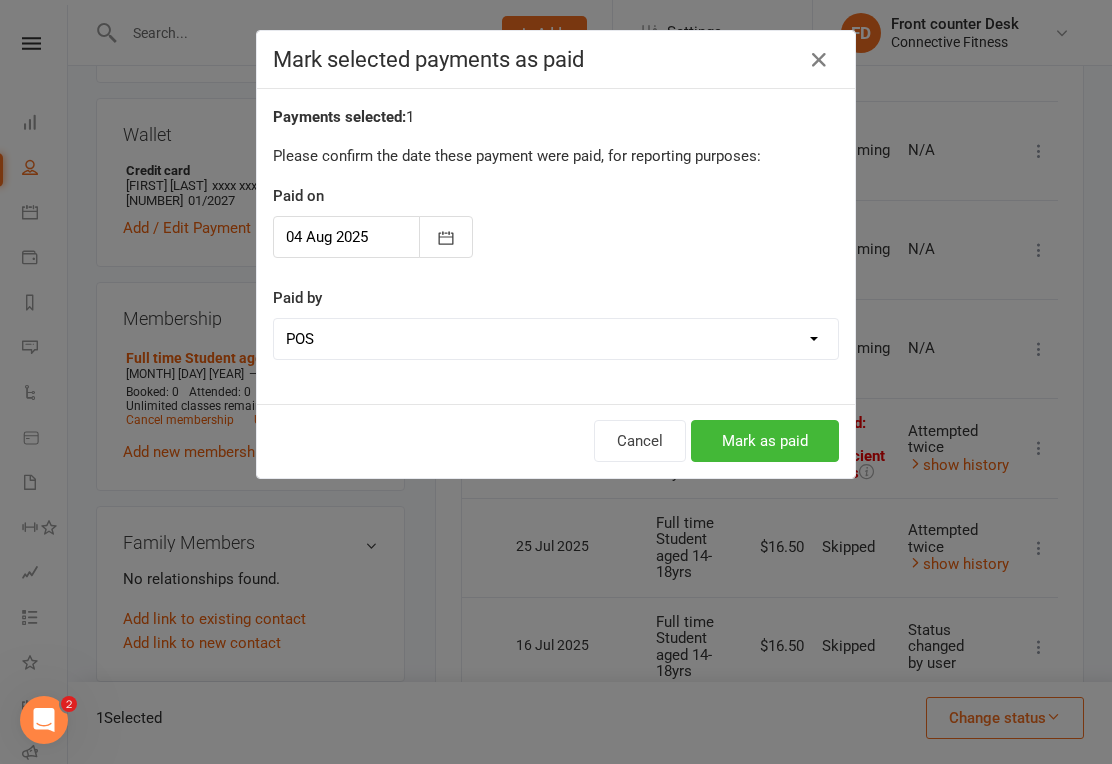 click on "Mark as paid" at bounding box center (765, 441) 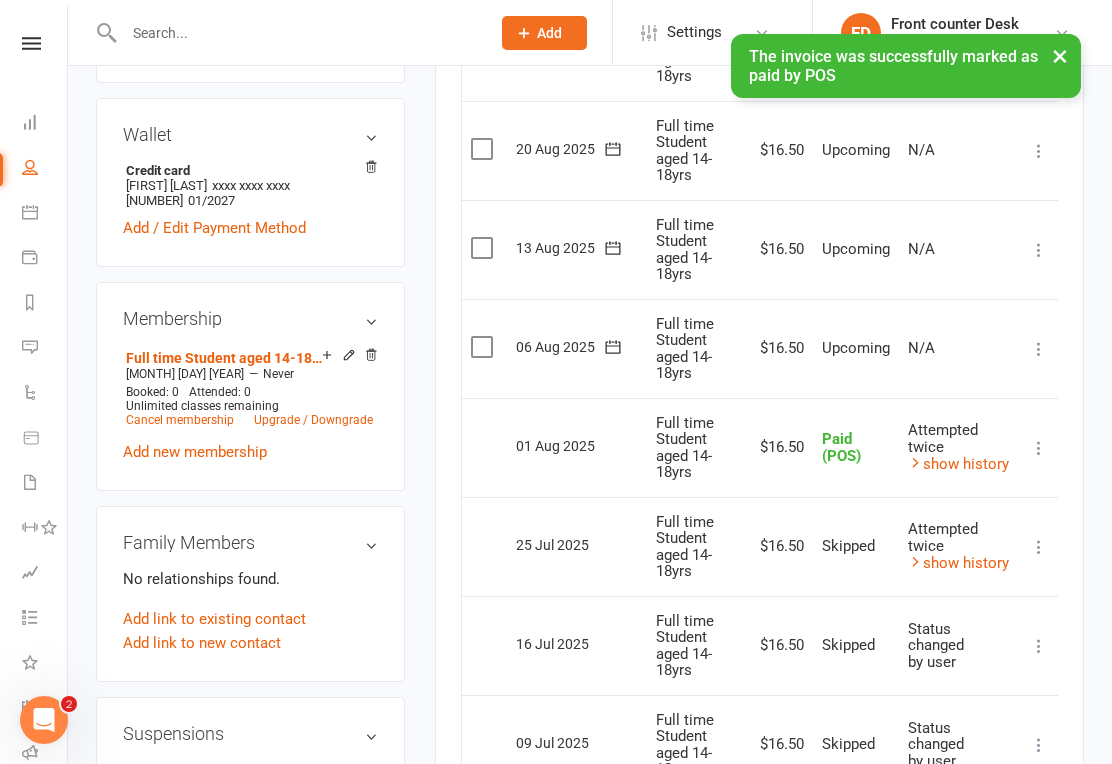 click on "×" at bounding box center [1060, 55] 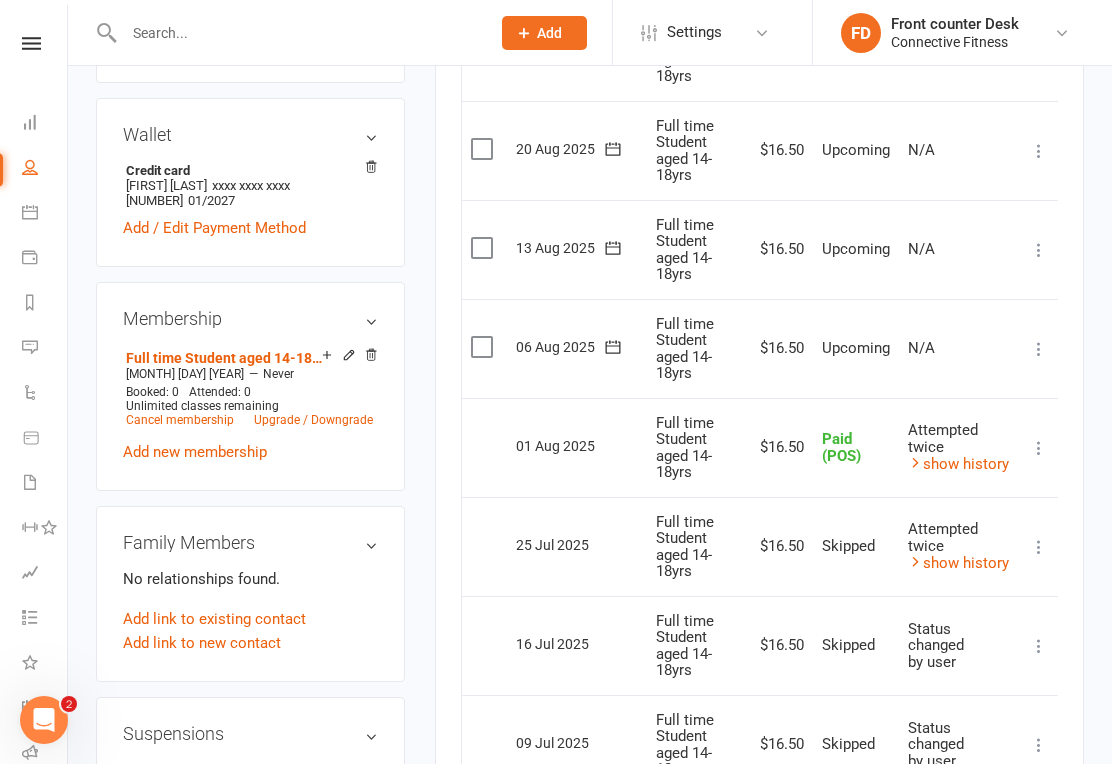 scroll, scrollTop: 0, scrollLeft: 0, axis: both 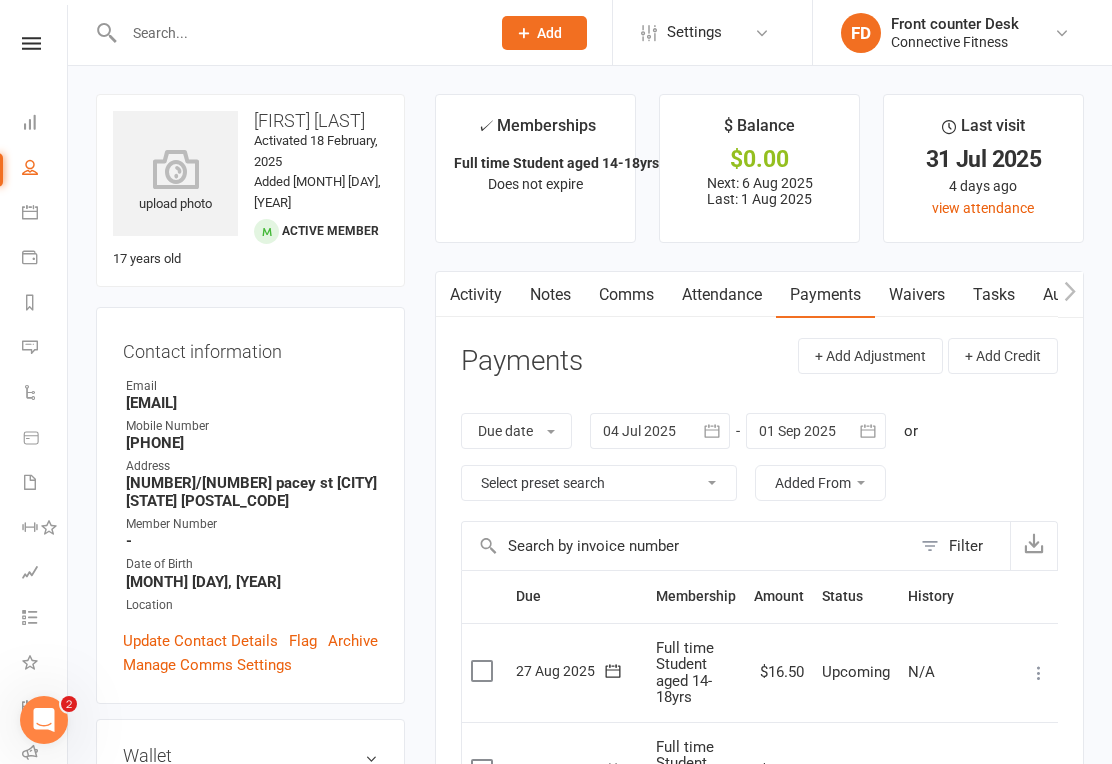 click on "Dashboard" at bounding box center [44, 124] 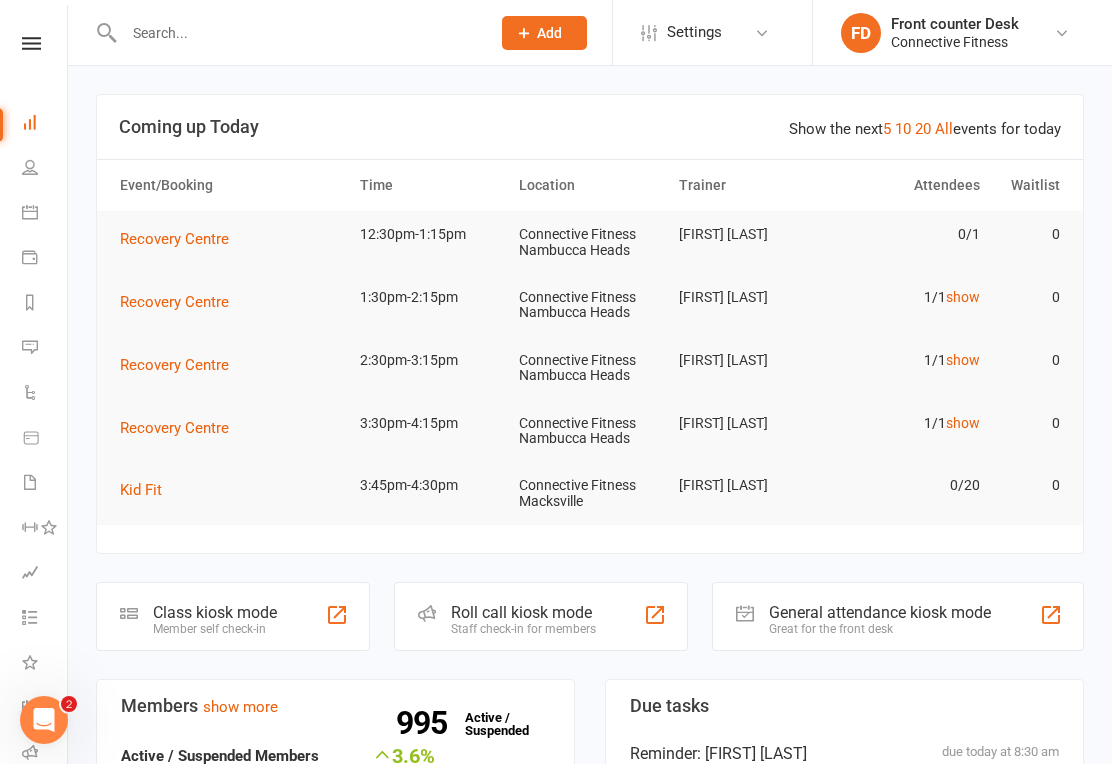 click on "Calendar" at bounding box center [44, 214] 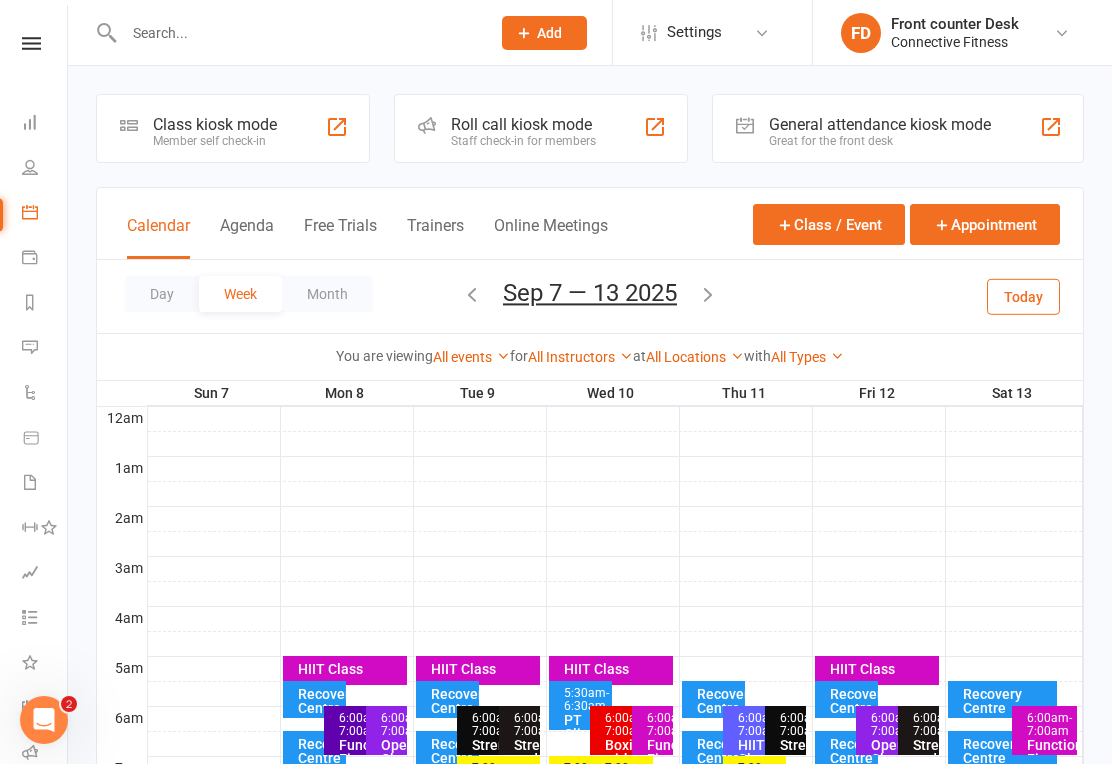 click at bounding box center (615, 469) 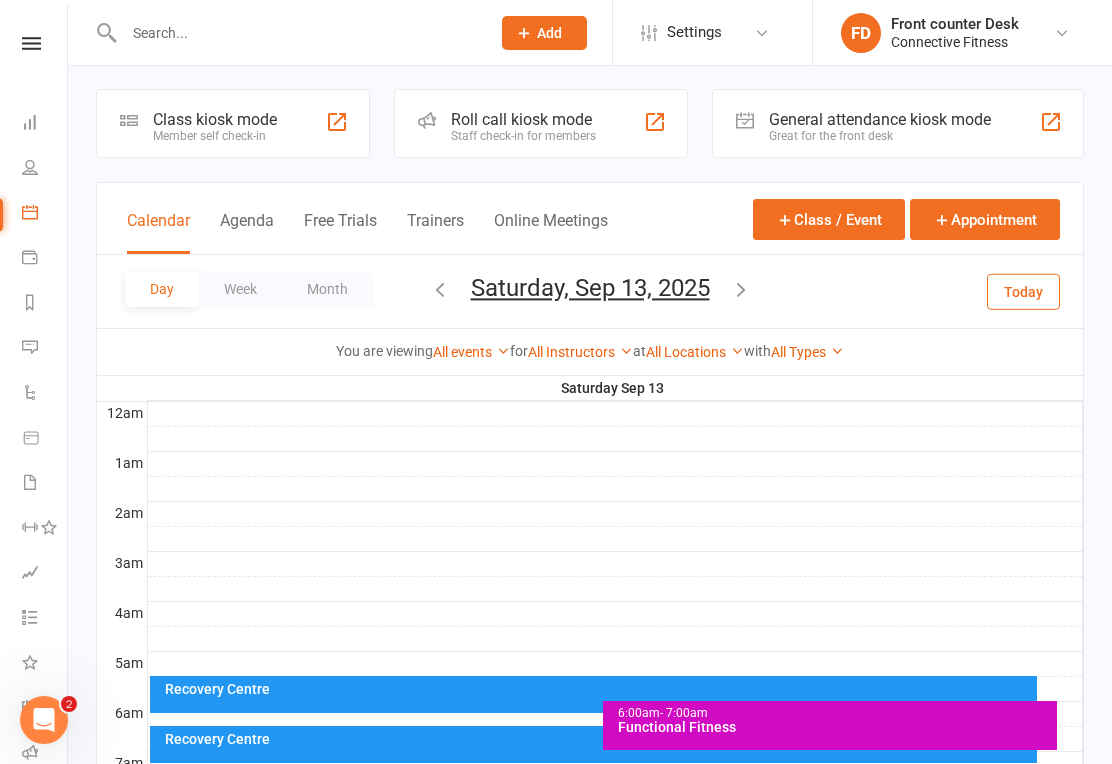scroll, scrollTop: 0, scrollLeft: 0, axis: both 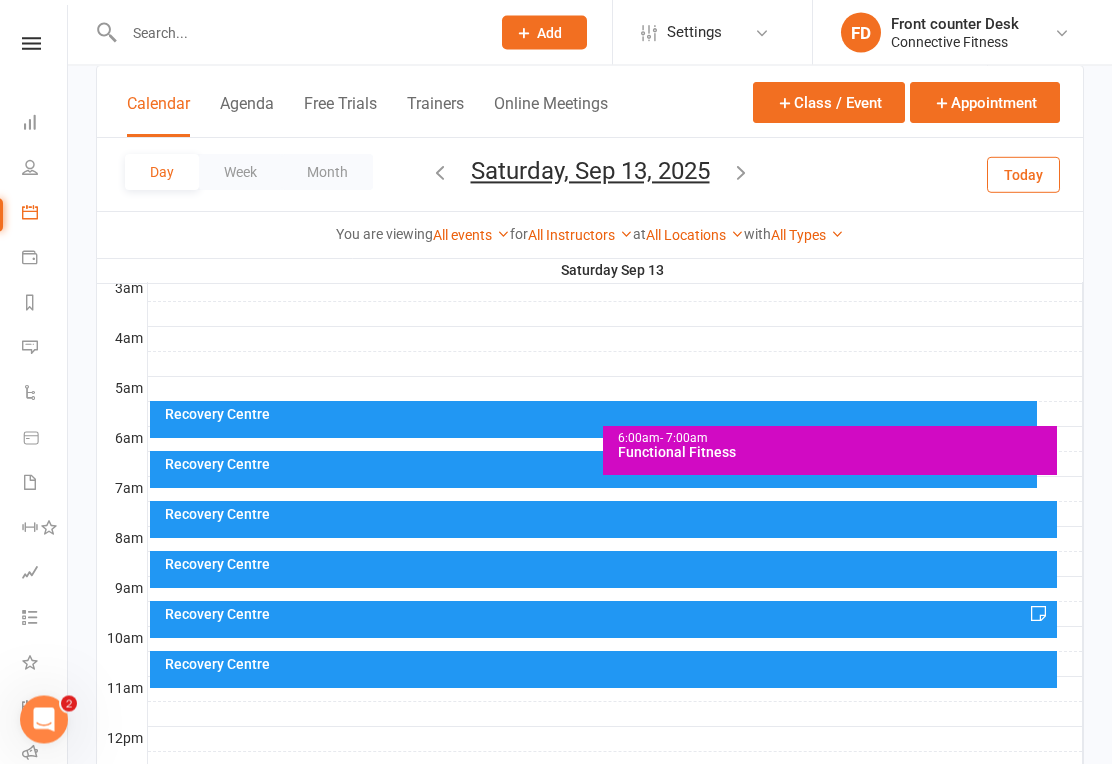 click at bounding box center (440, 172) 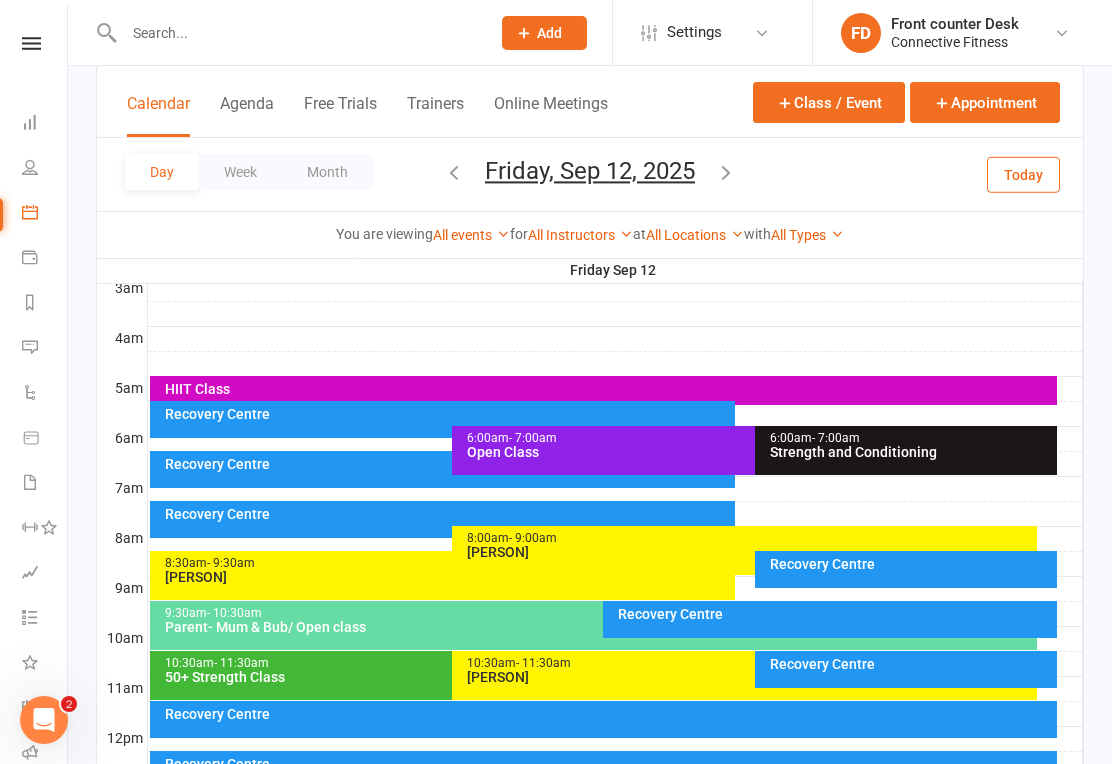 click at bounding box center [454, 172] 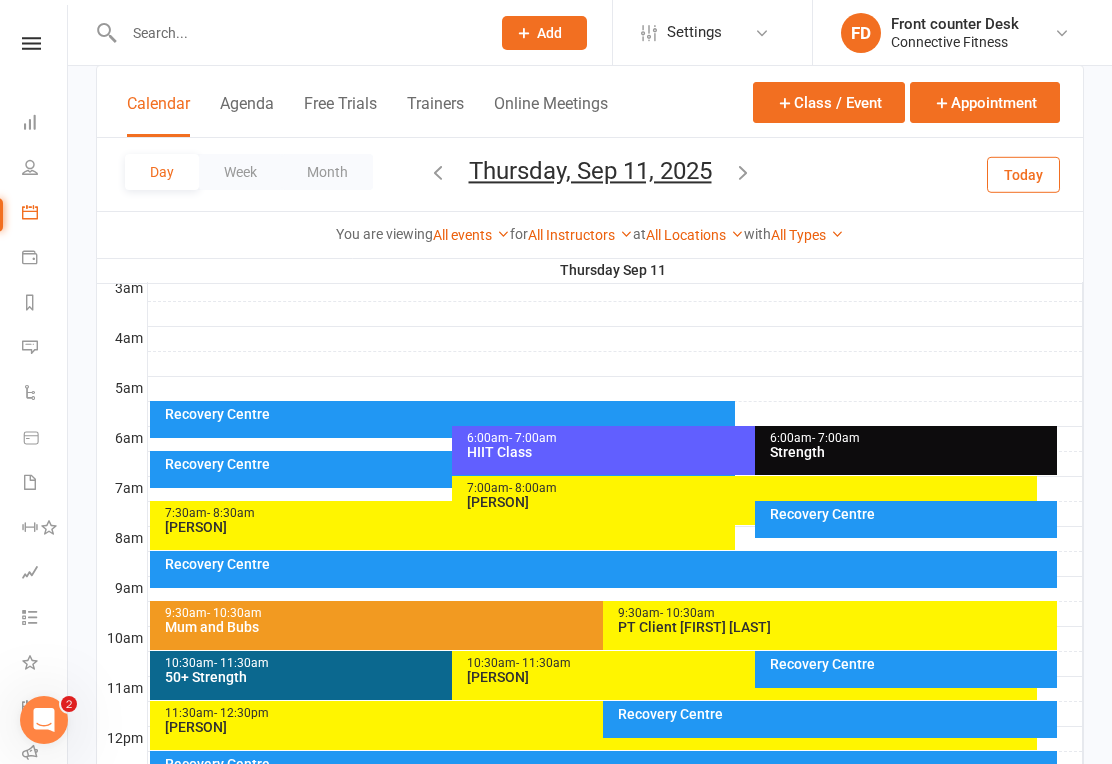 click at bounding box center [438, 174] 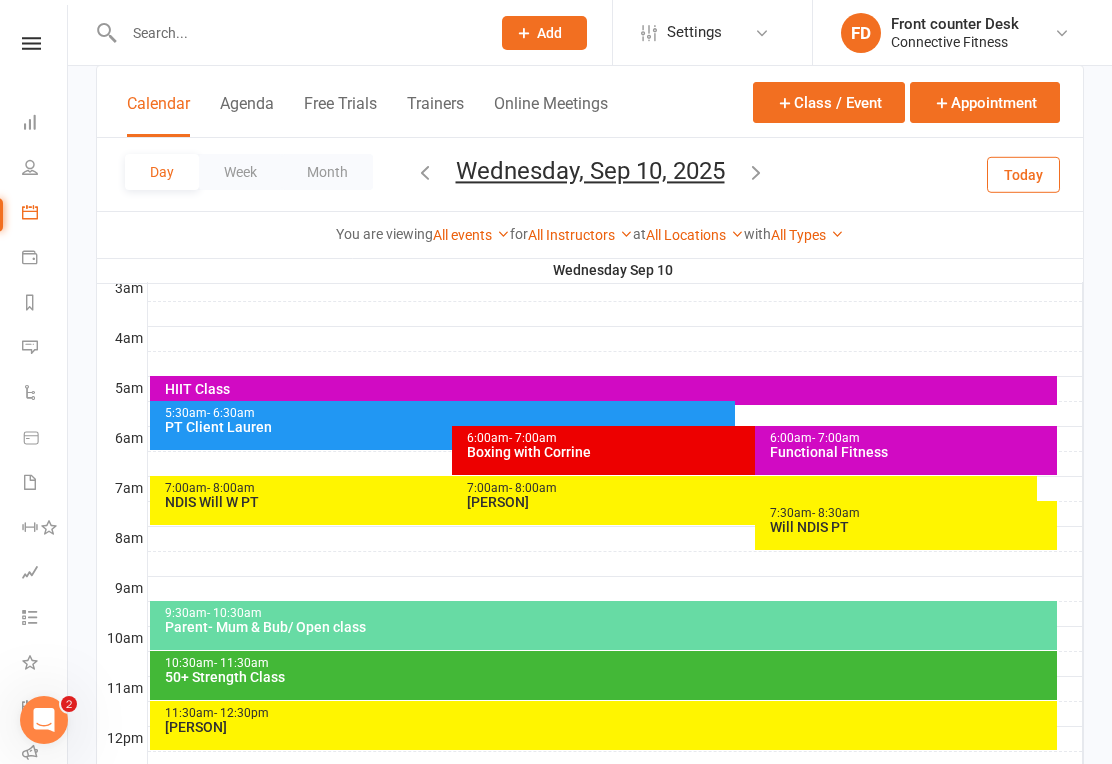 click at bounding box center [425, 172] 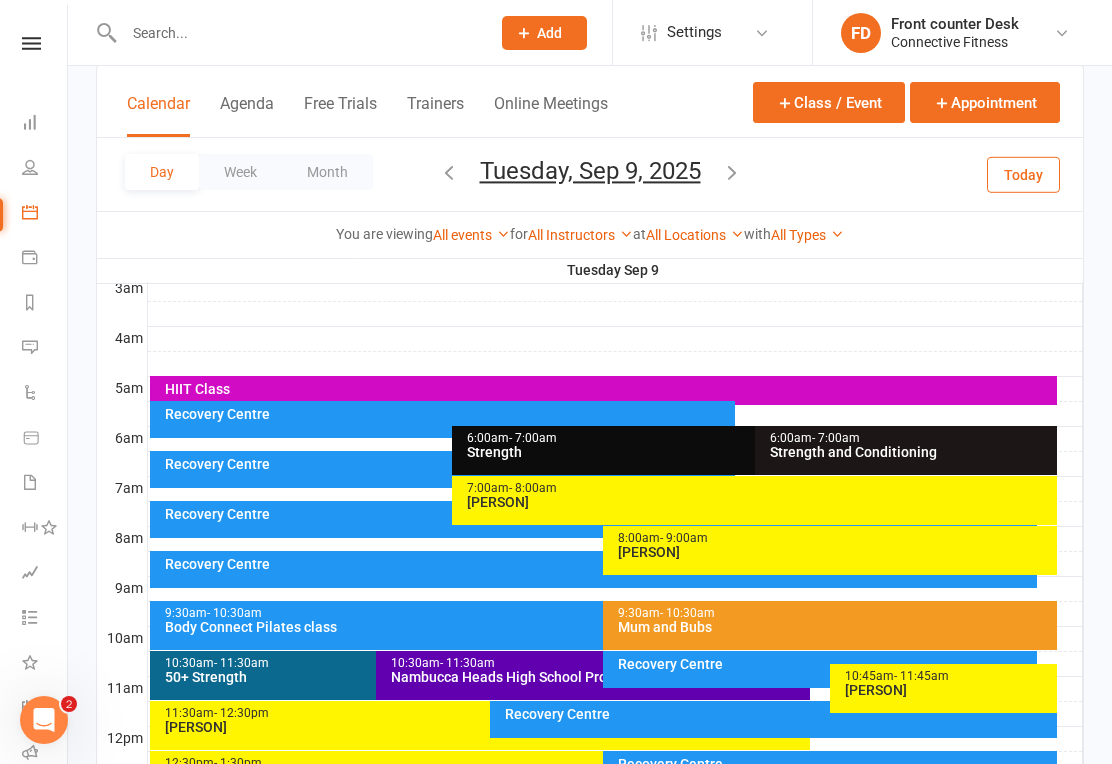 click at bounding box center [449, 172] 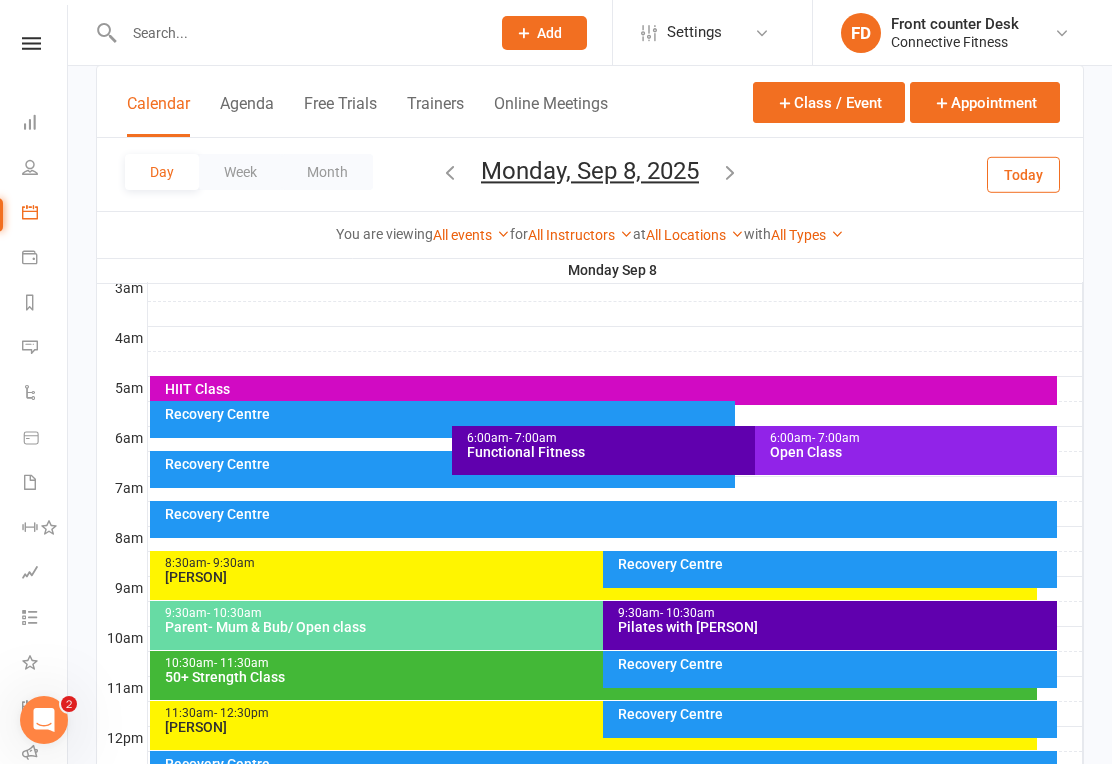 click at bounding box center (450, 172) 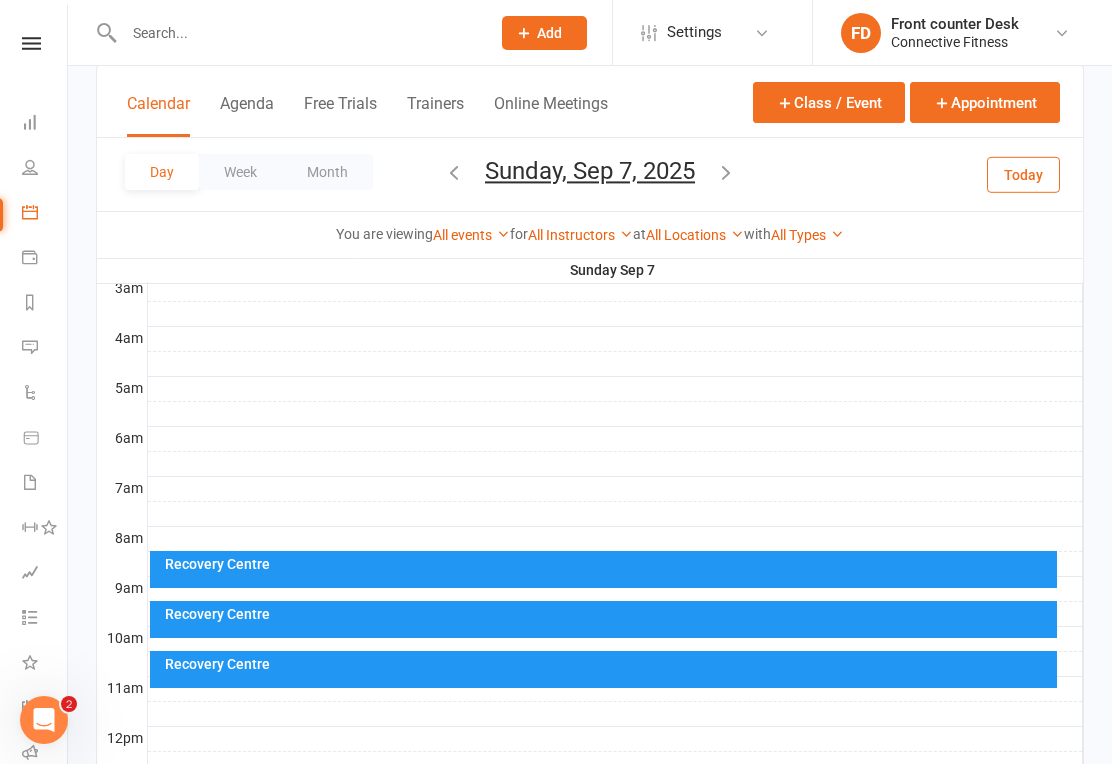 click at bounding box center (454, 172) 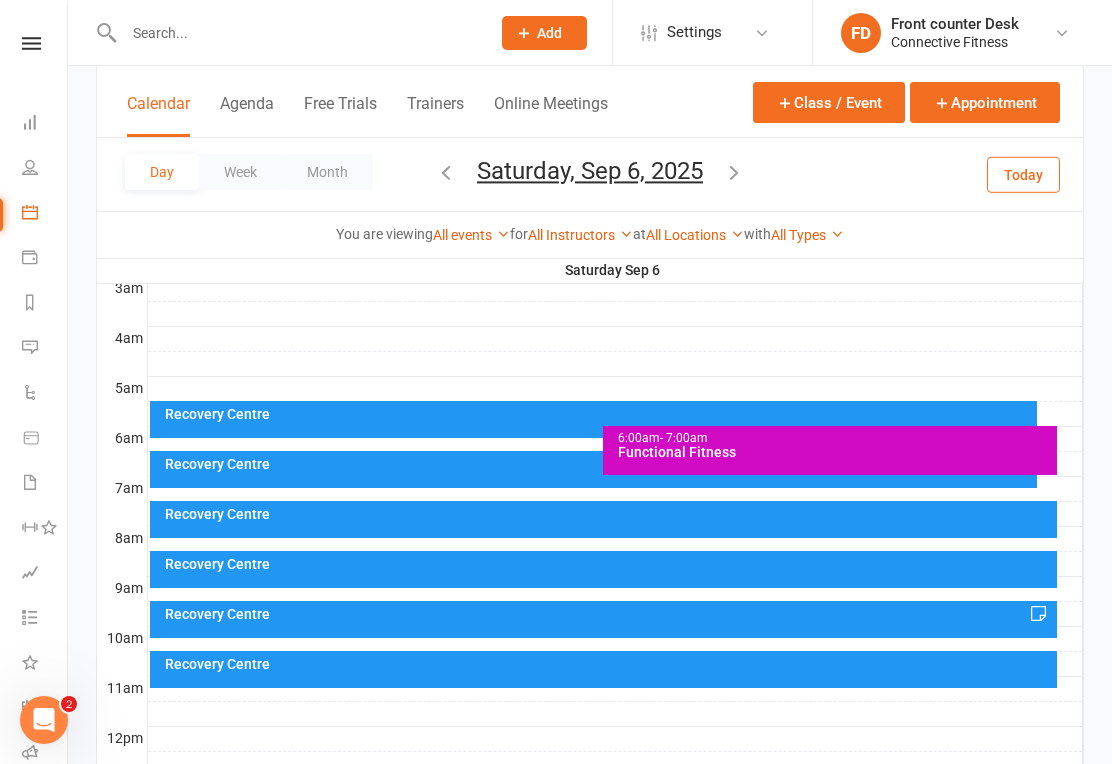 click at bounding box center [446, 172] 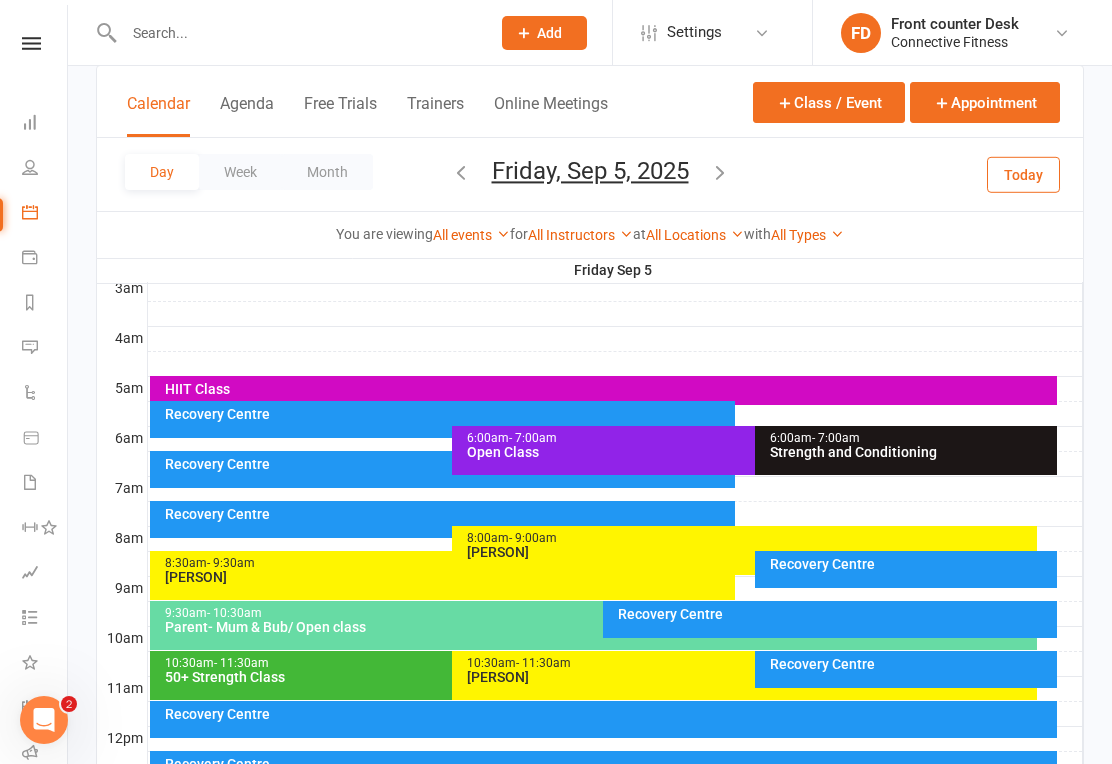 click on "Friday, Sep 5, 2025
August 2025
Sun Mon Tue Wed Thu Fri Sat
27
28
29
30
31
01
02
03
04
05
06
07
08
09
10
11
12
13
14
15
16
17
18
19
20
21
22
23
24
25
26
27
28
29
30
31 01" at bounding box center [590, 174] 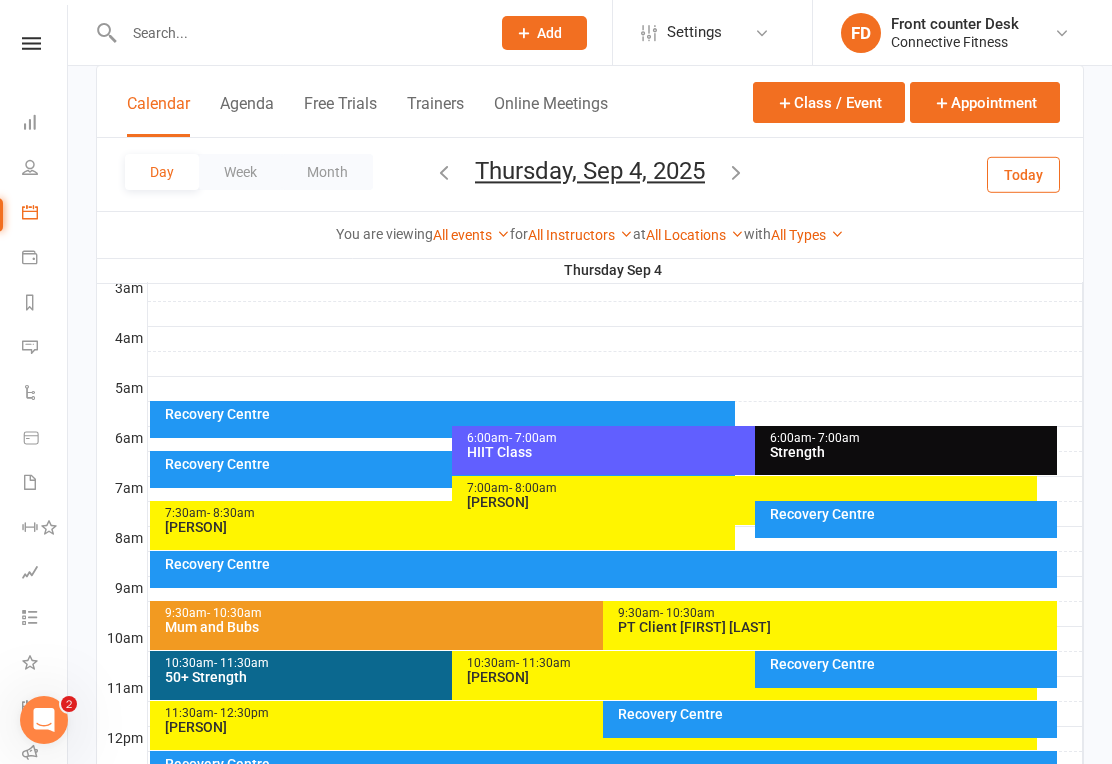 click at bounding box center [444, 172] 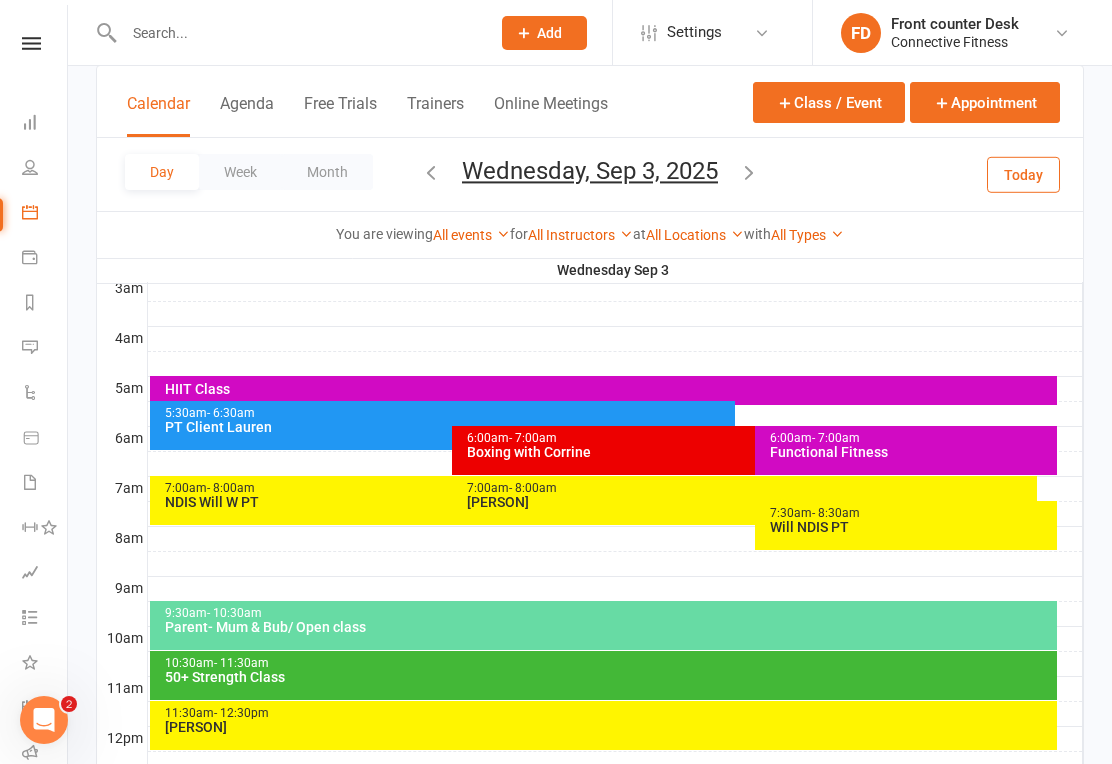 click at bounding box center (431, 172) 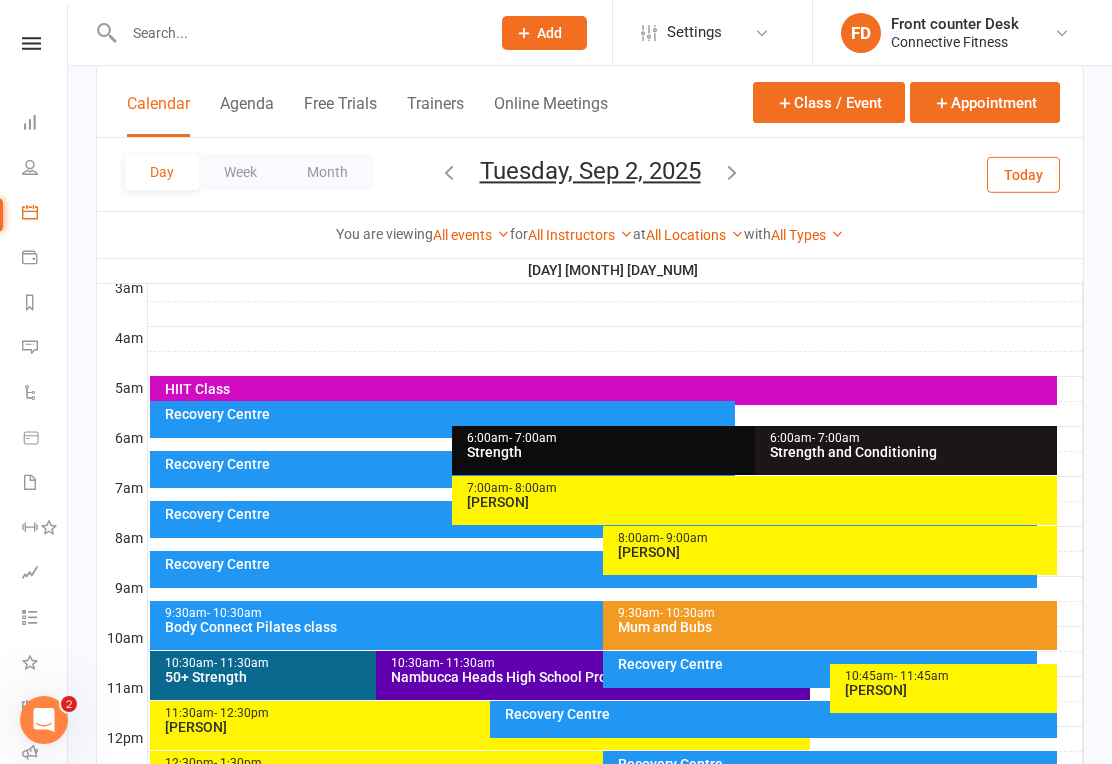 click at bounding box center [449, 172] 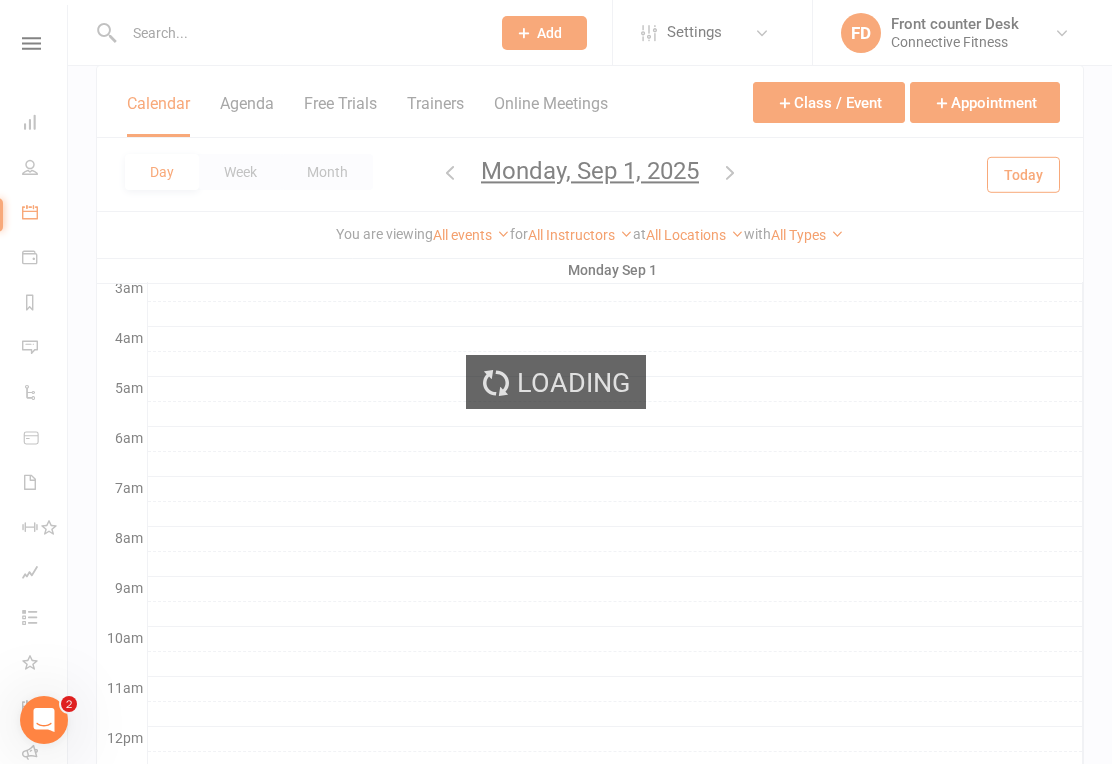 click at bounding box center (450, 172) 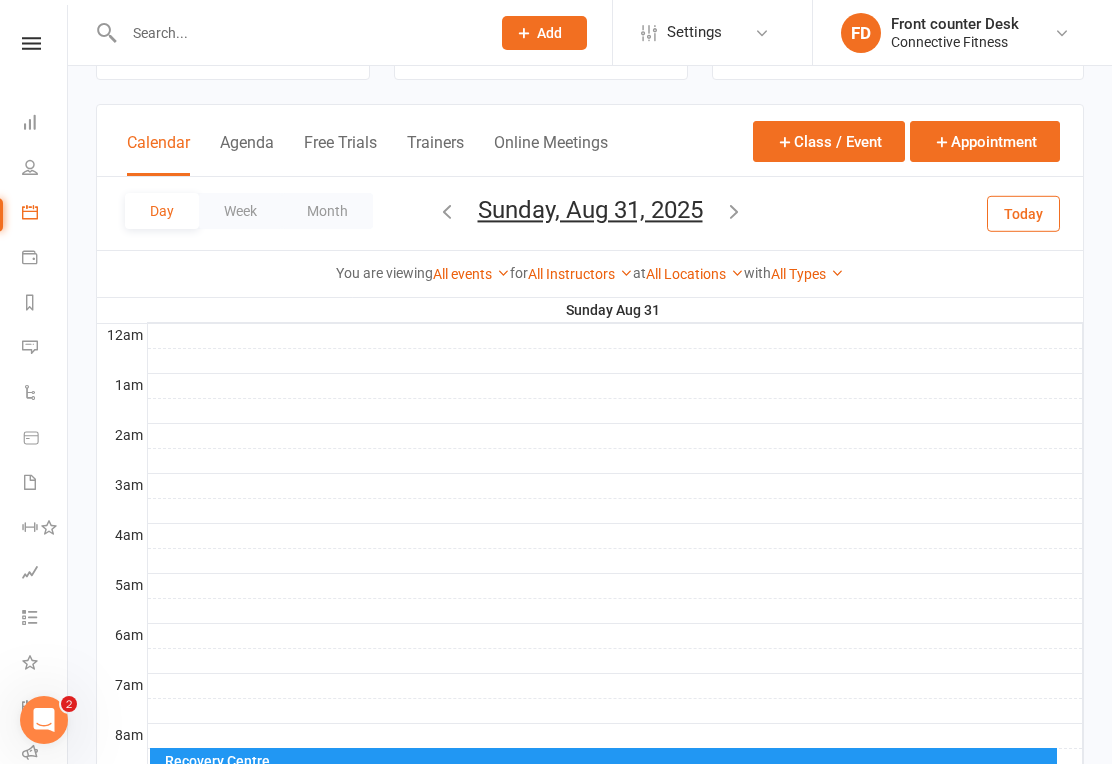 scroll, scrollTop: 59, scrollLeft: 0, axis: vertical 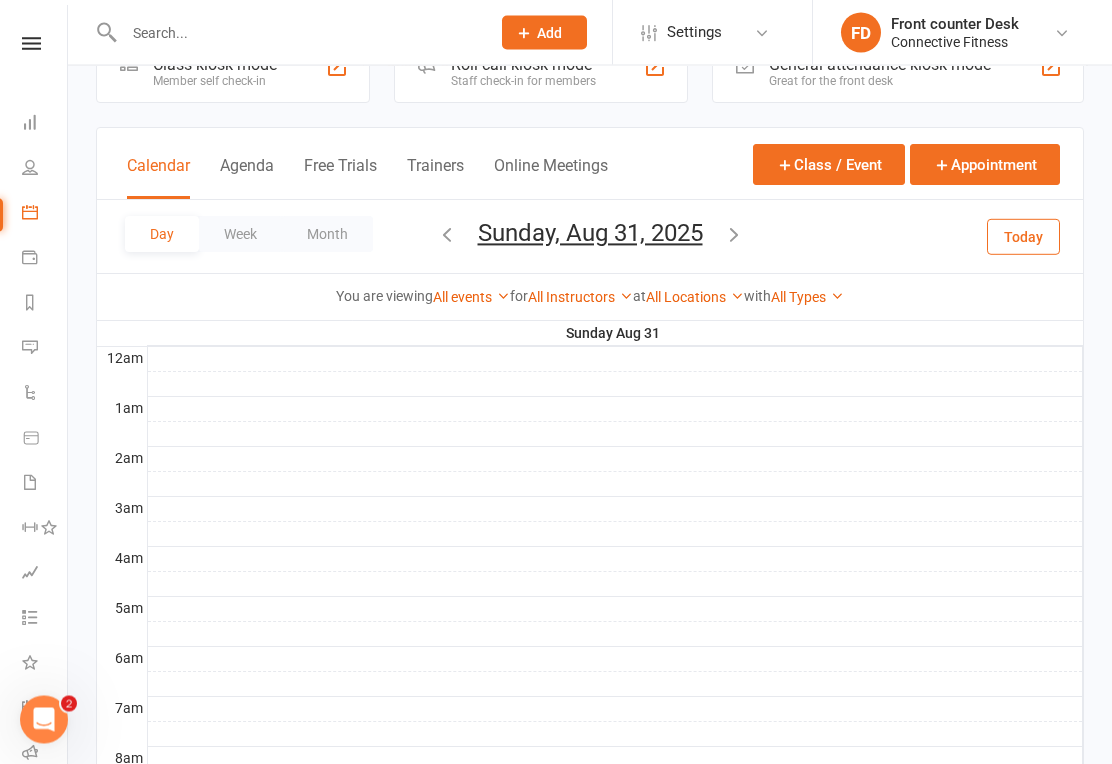 click on "Calendar Agenda Free Trials Trainers Online Meetings" at bounding box center [367, 177] 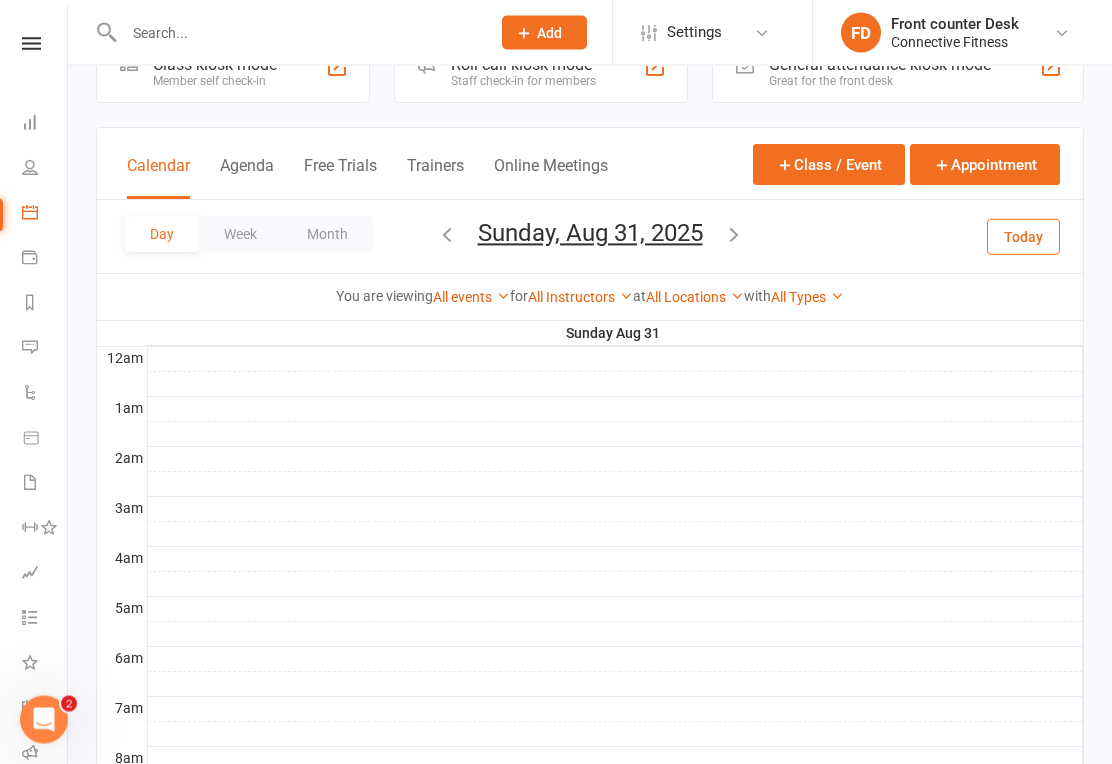 click on "Month" at bounding box center [327, 235] 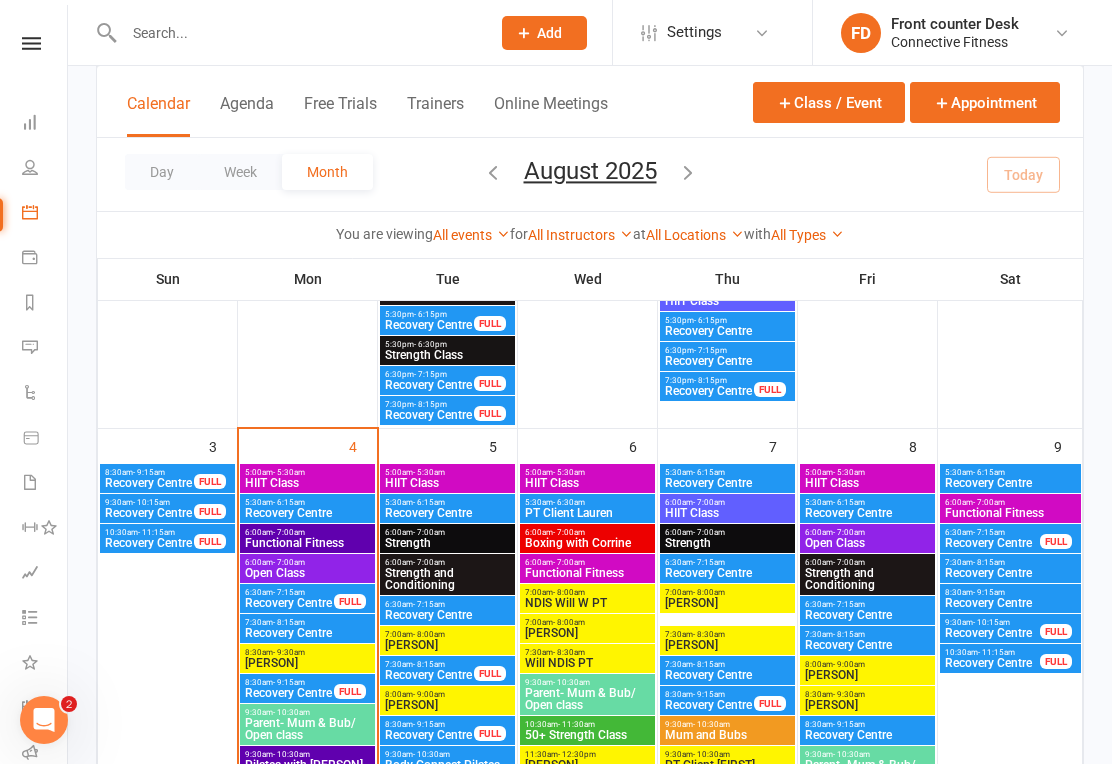 click on "4" at bounding box center (363, 445) 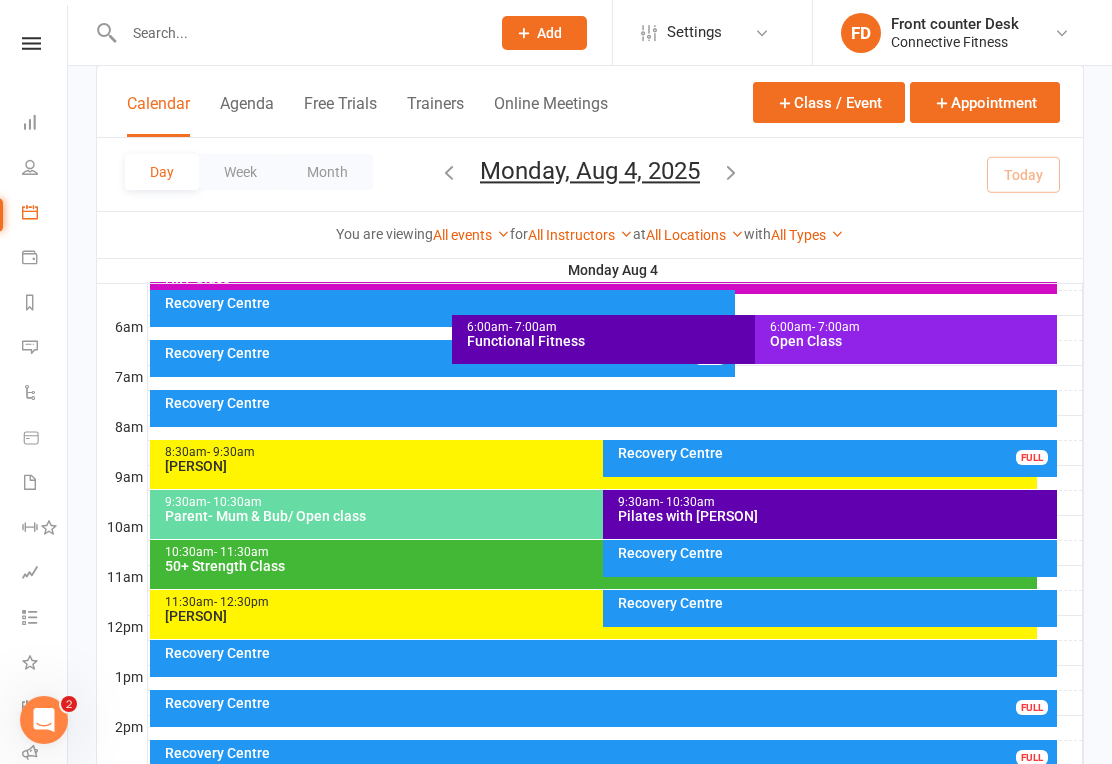 scroll, scrollTop: 0, scrollLeft: 0, axis: both 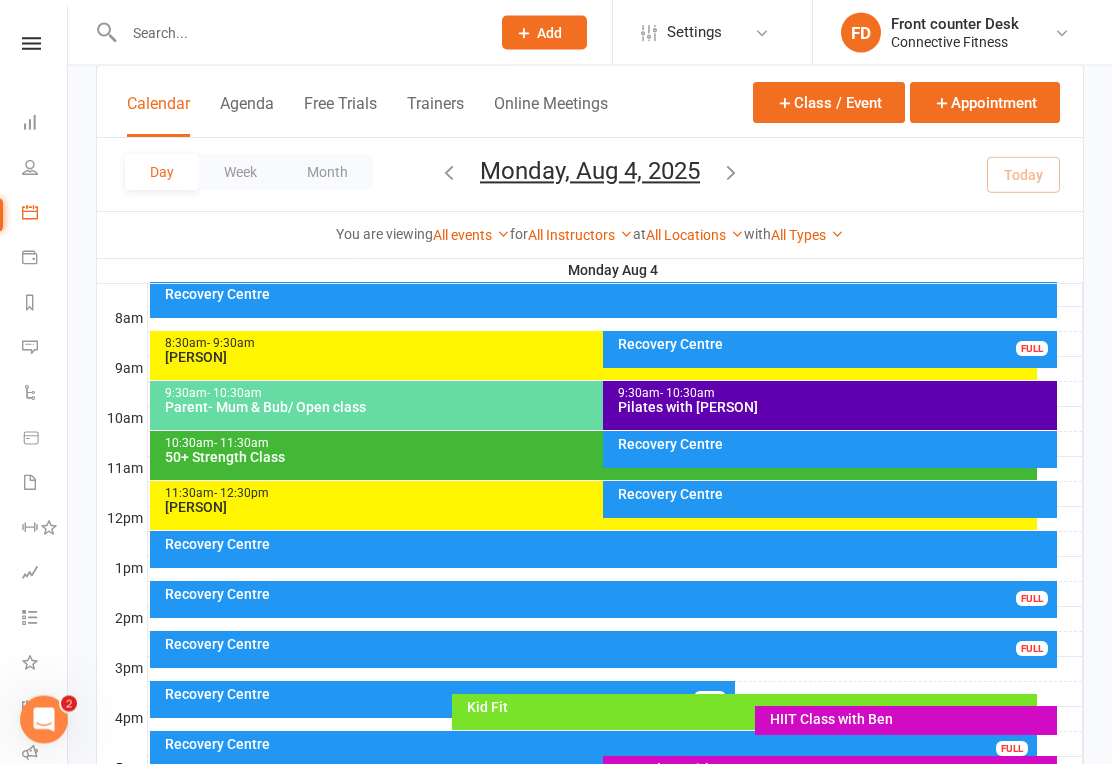 click on "Recovery Centre FULL" at bounding box center (604, 600) 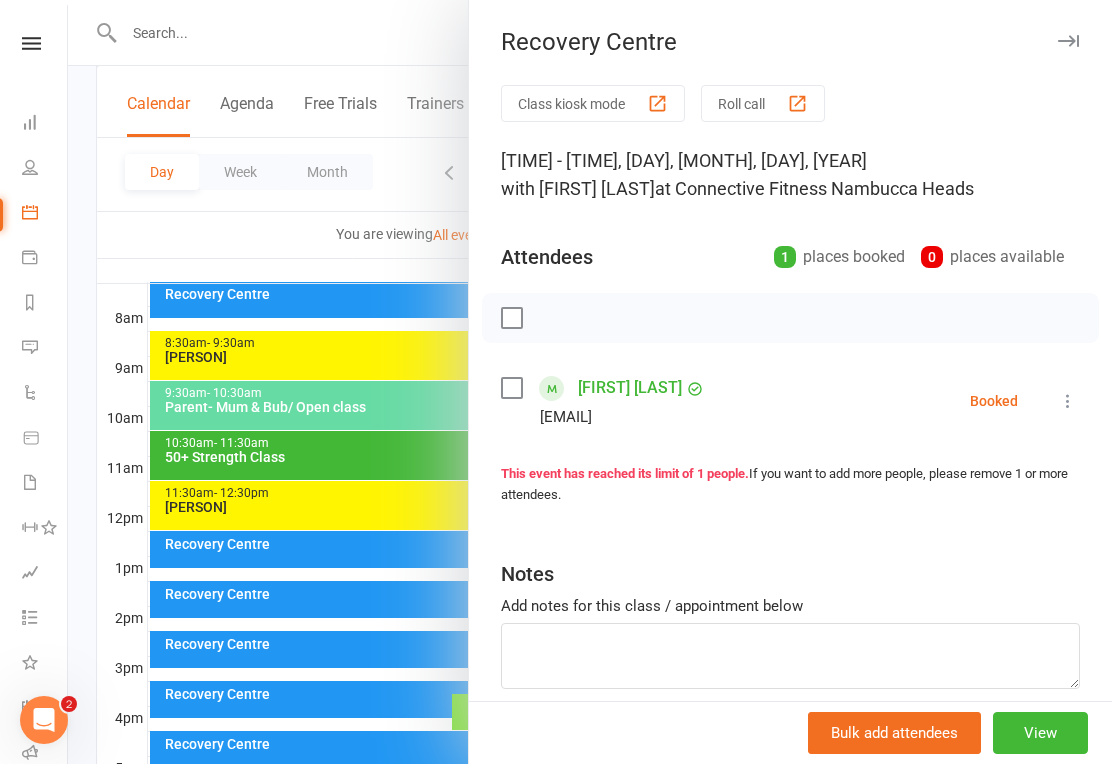 click at bounding box center [1068, 41] 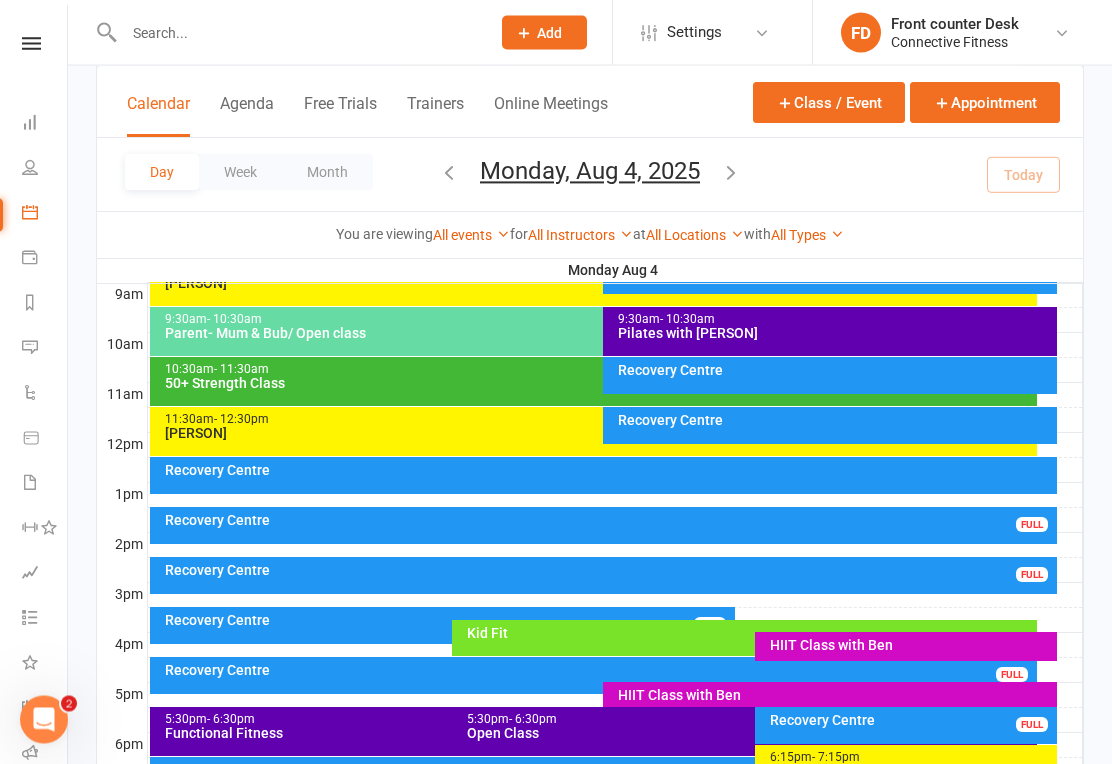 scroll, scrollTop: 574, scrollLeft: 0, axis: vertical 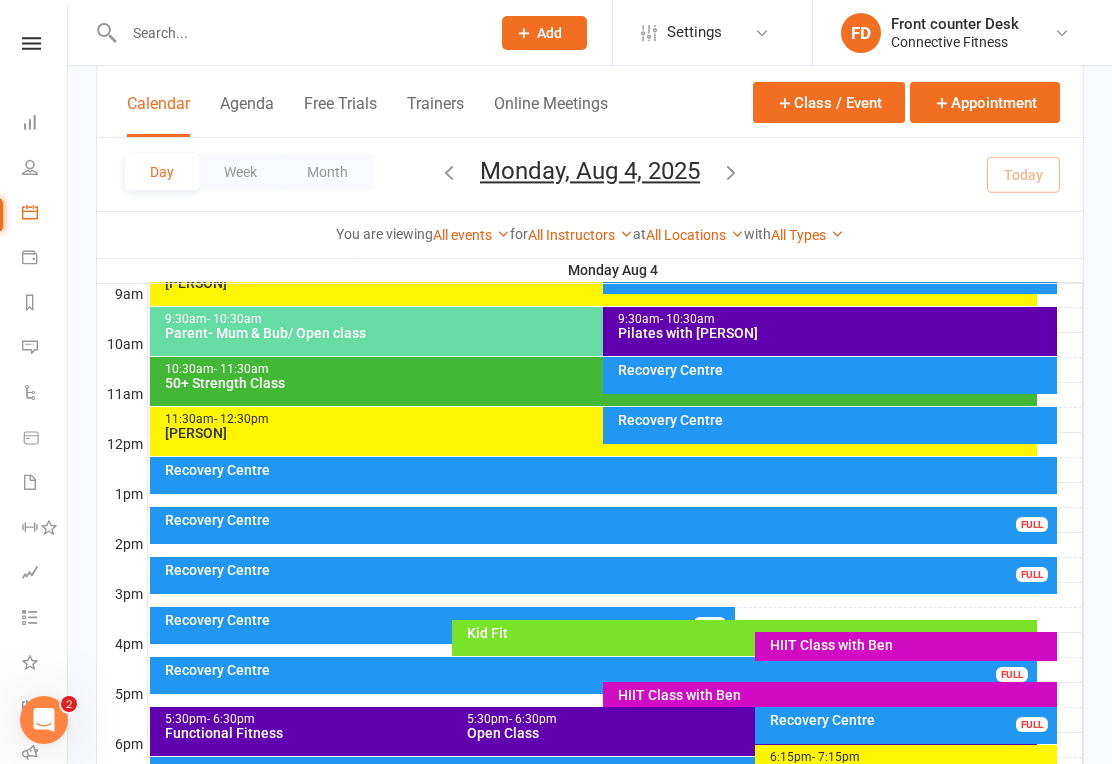 click on "Recovery Centre" at bounding box center (609, 570) 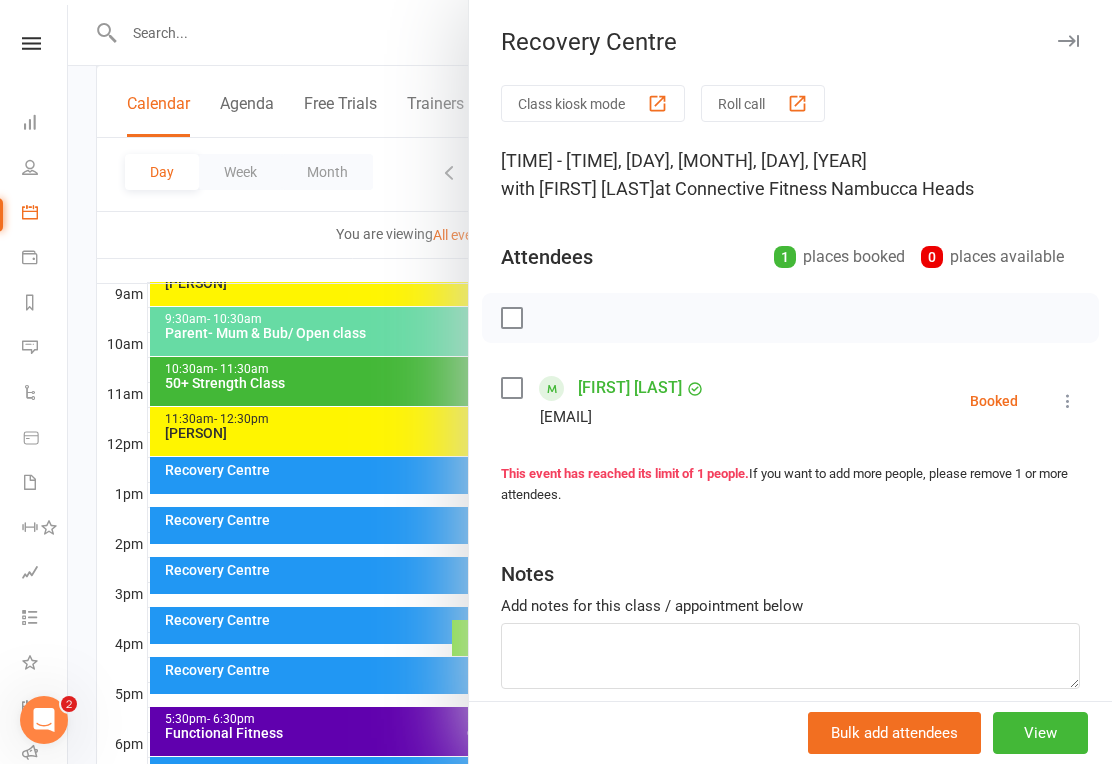 click at bounding box center [1068, 41] 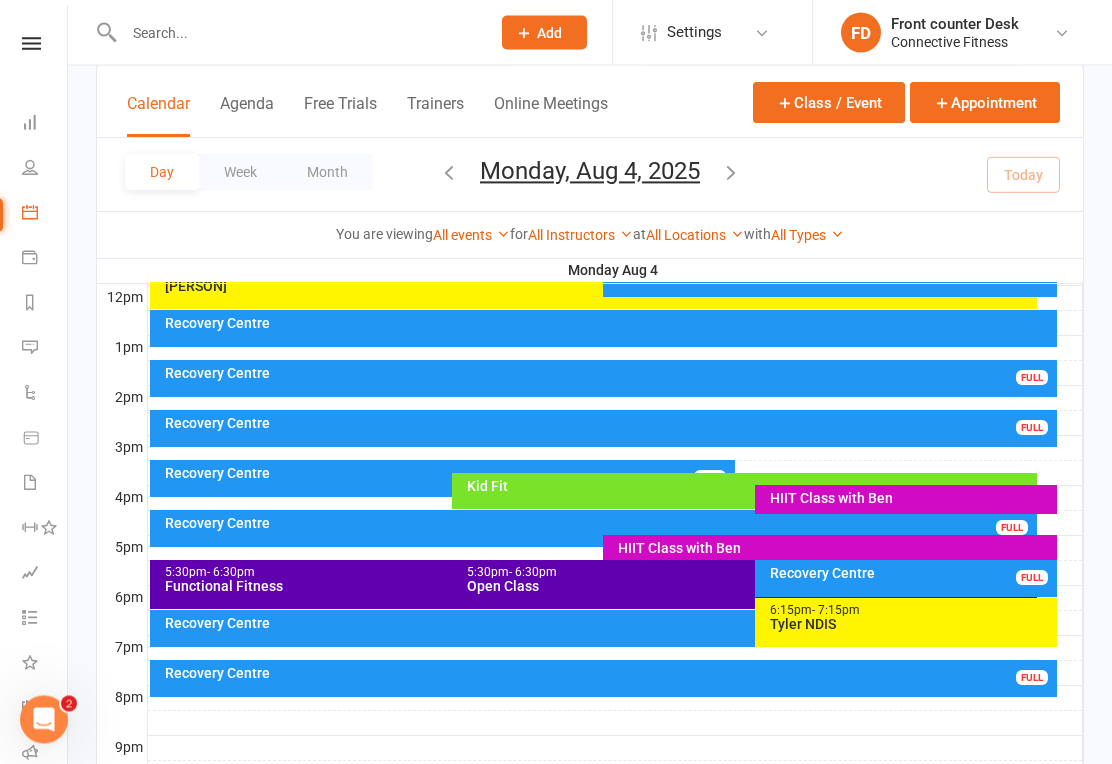 scroll, scrollTop: 721, scrollLeft: 0, axis: vertical 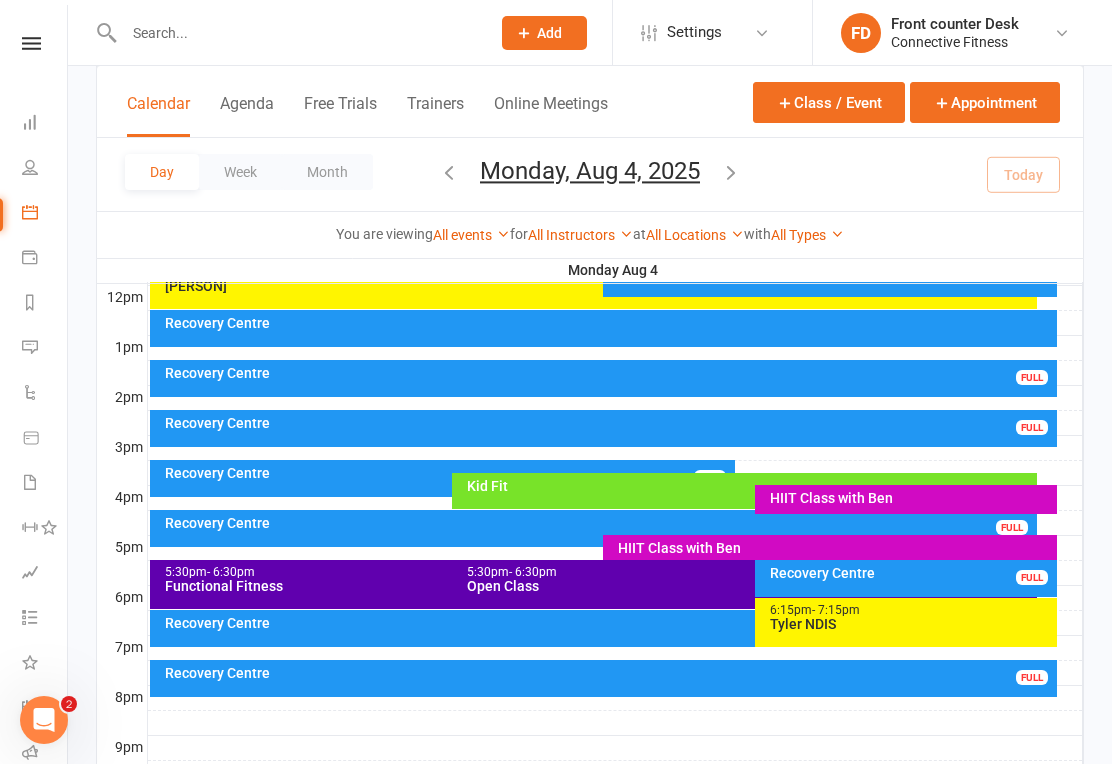 click on "Recovery Centre FULL" at bounding box center (442, 478) 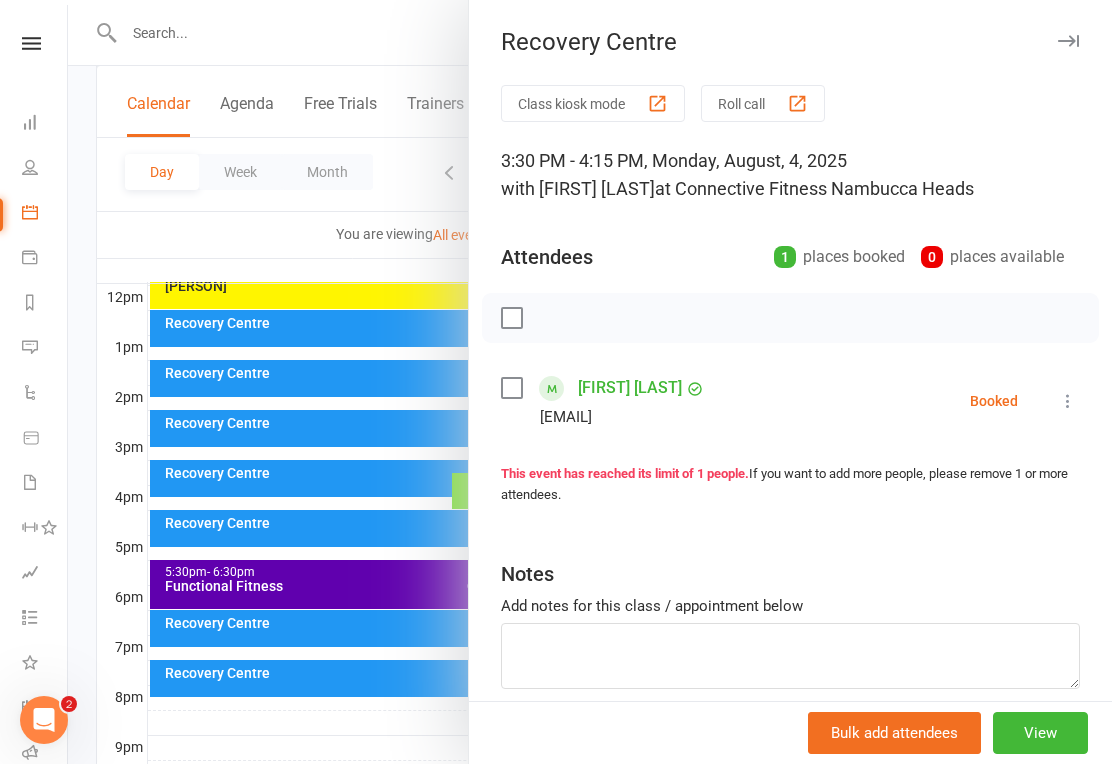 click on "Recovery Centre" at bounding box center (790, 42) 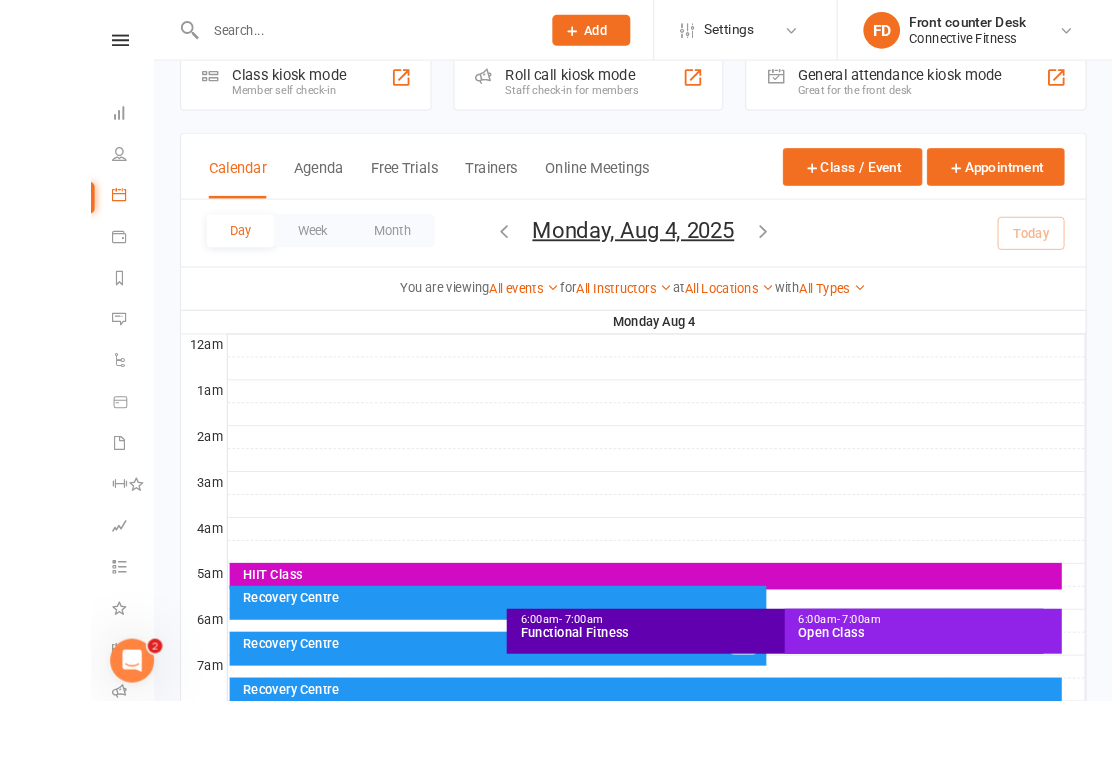 scroll, scrollTop: 355, scrollLeft: 0, axis: vertical 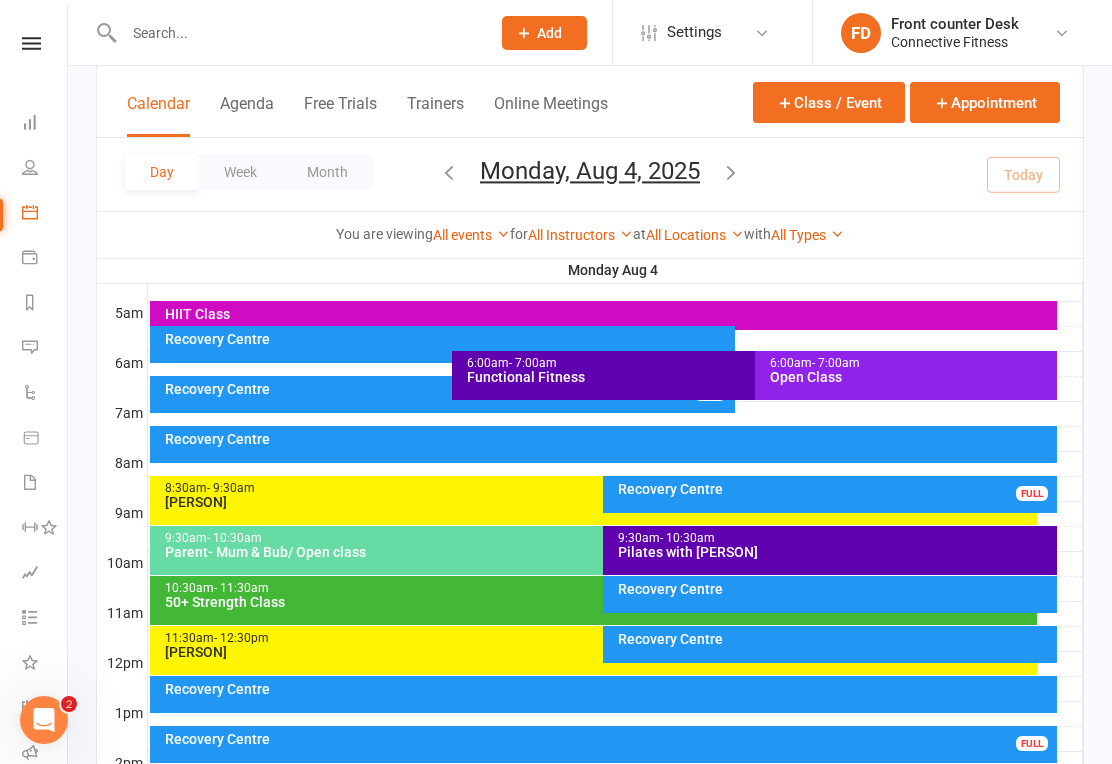 click on "Dashboard" at bounding box center (44, 124) 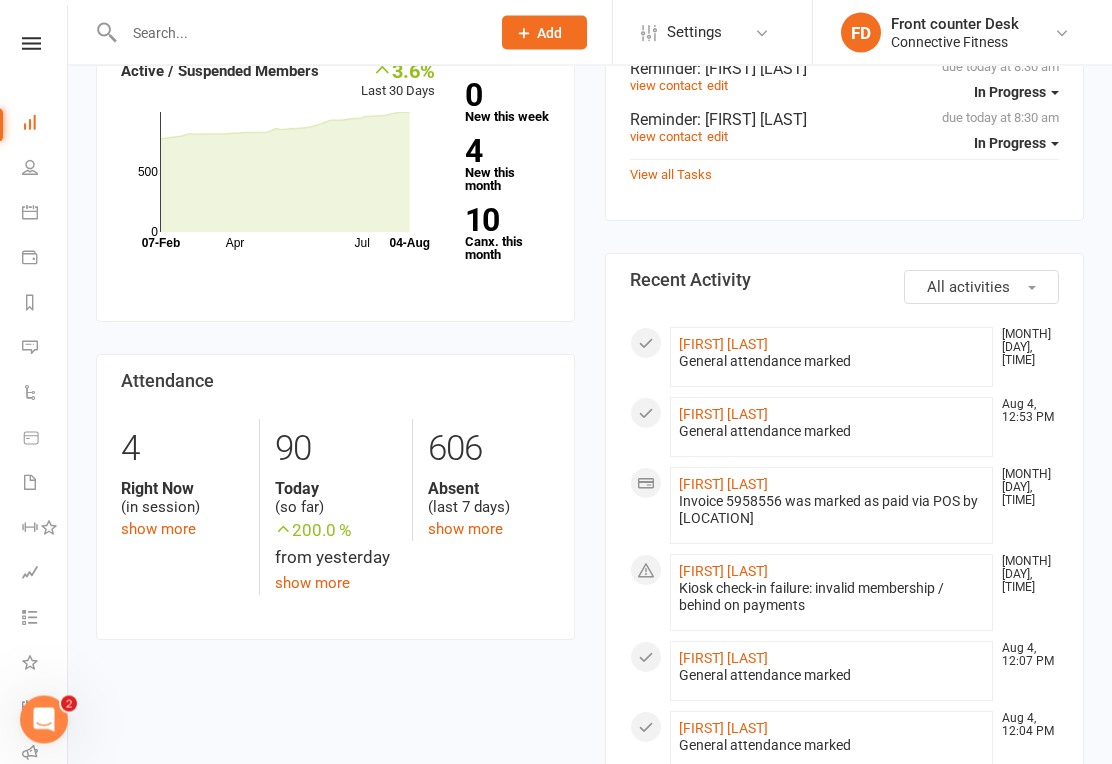 scroll, scrollTop: 685, scrollLeft: 0, axis: vertical 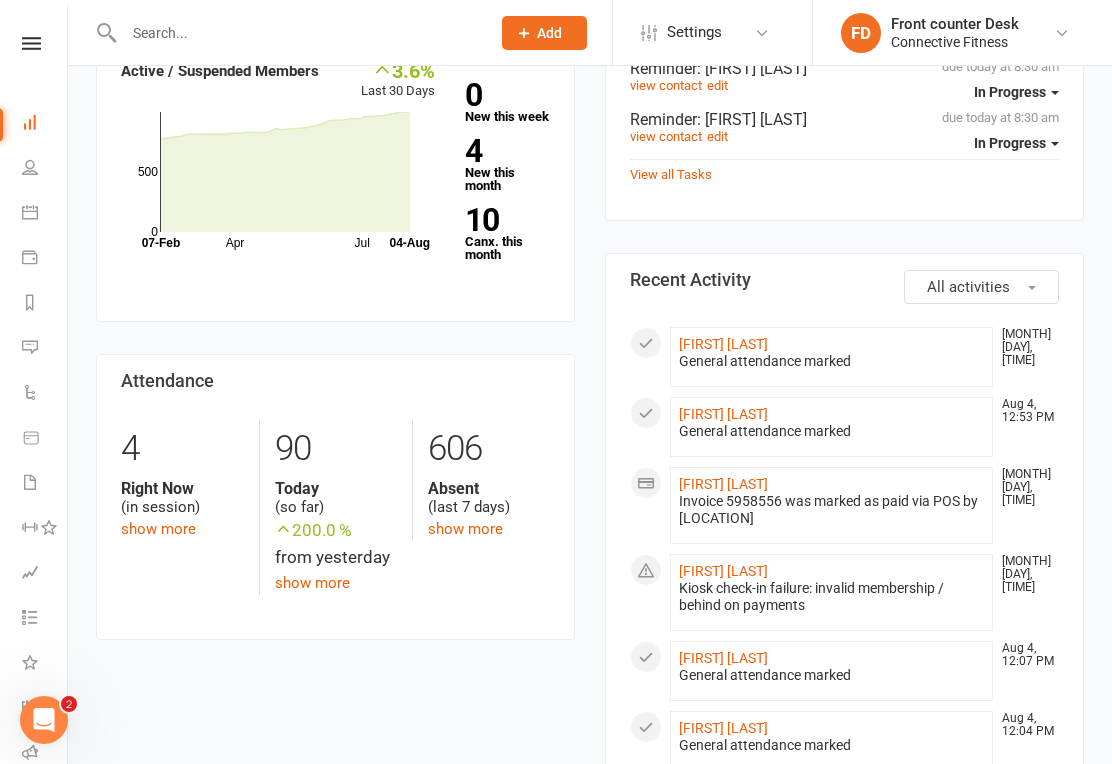 click on "show more" 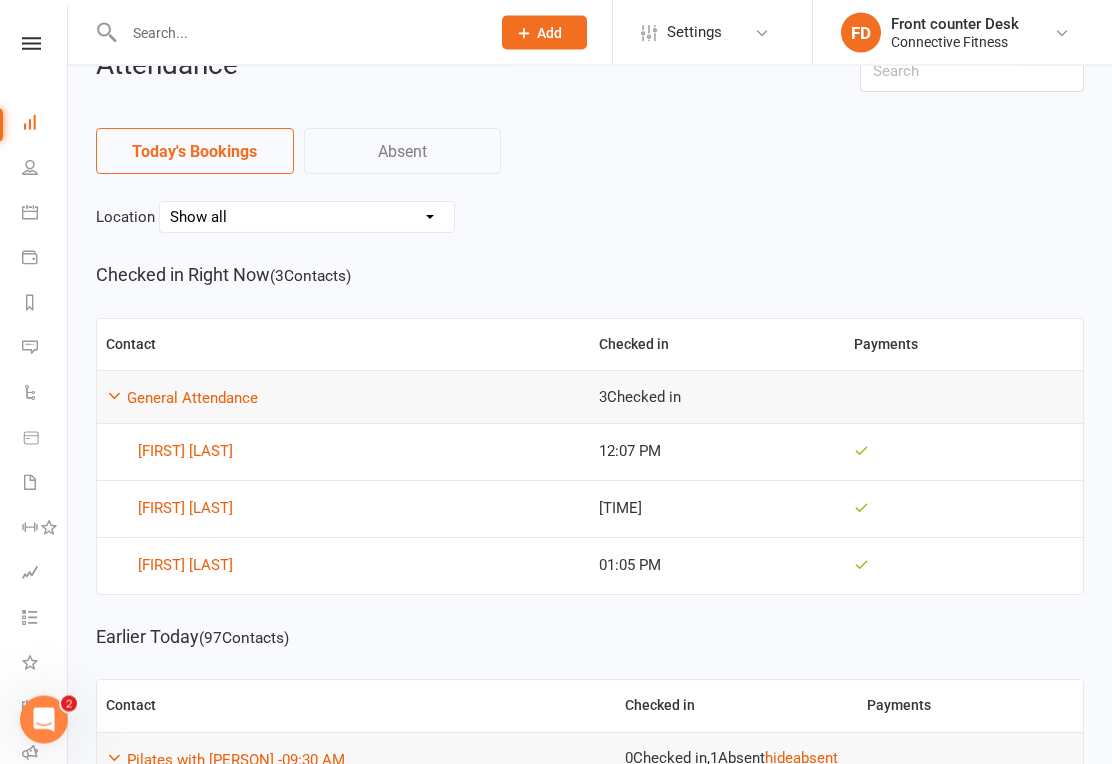 scroll, scrollTop: 45, scrollLeft: 0, axis: vertical 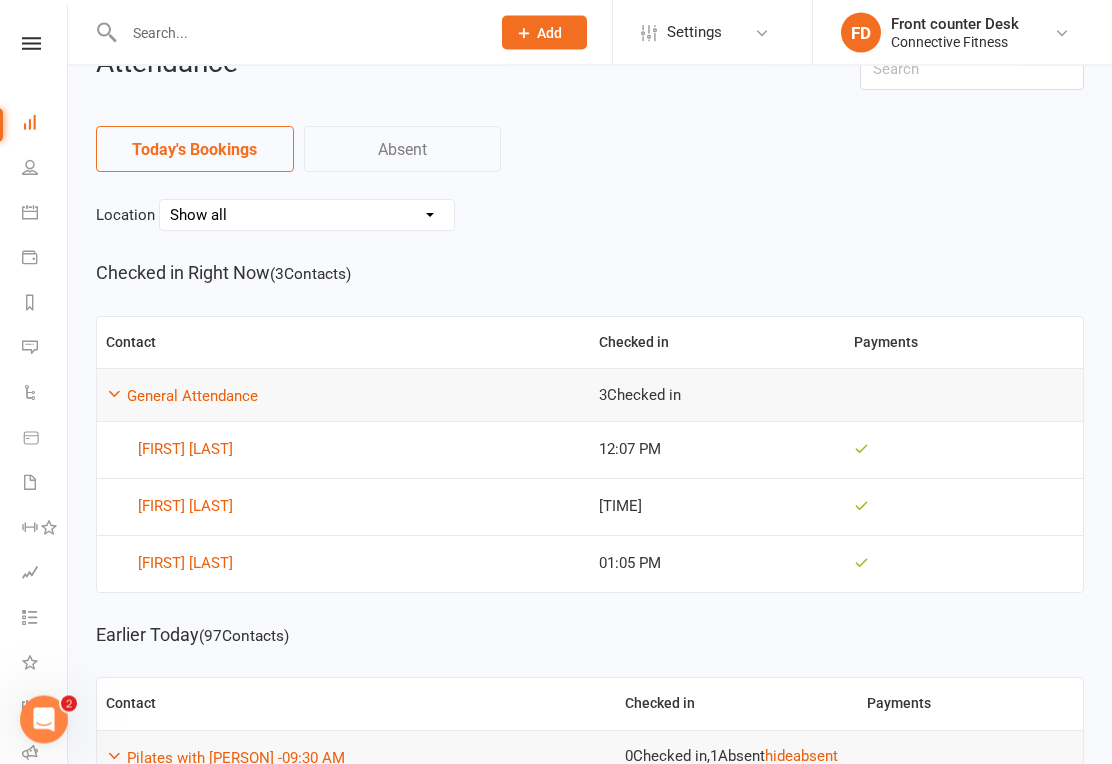 click on "Dashboard" at bounding box center [44, 124] 